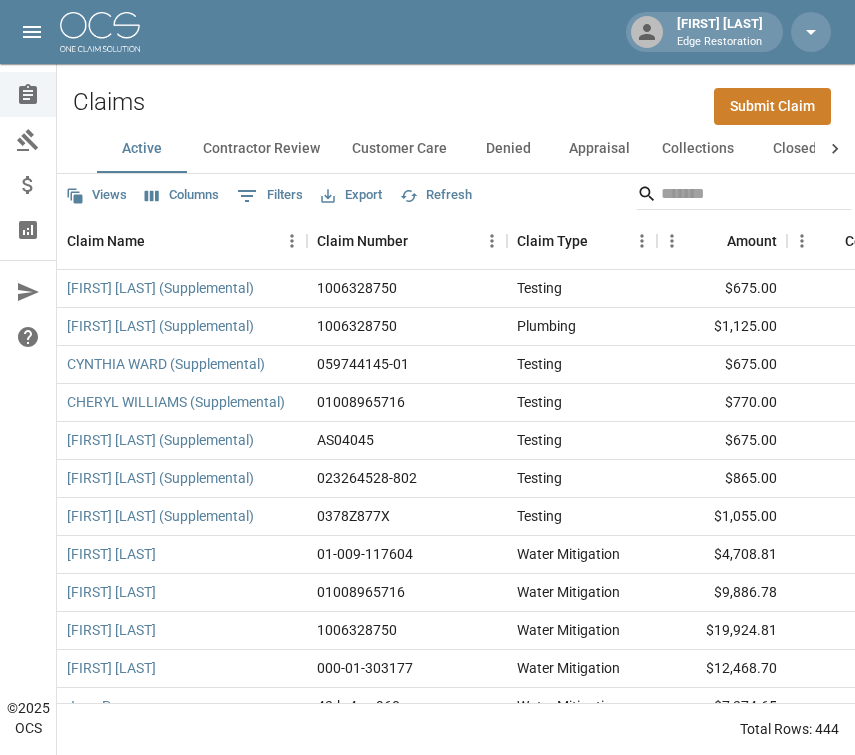 scroll, scrollTop: 0, scrollLeft: 0, axis: both 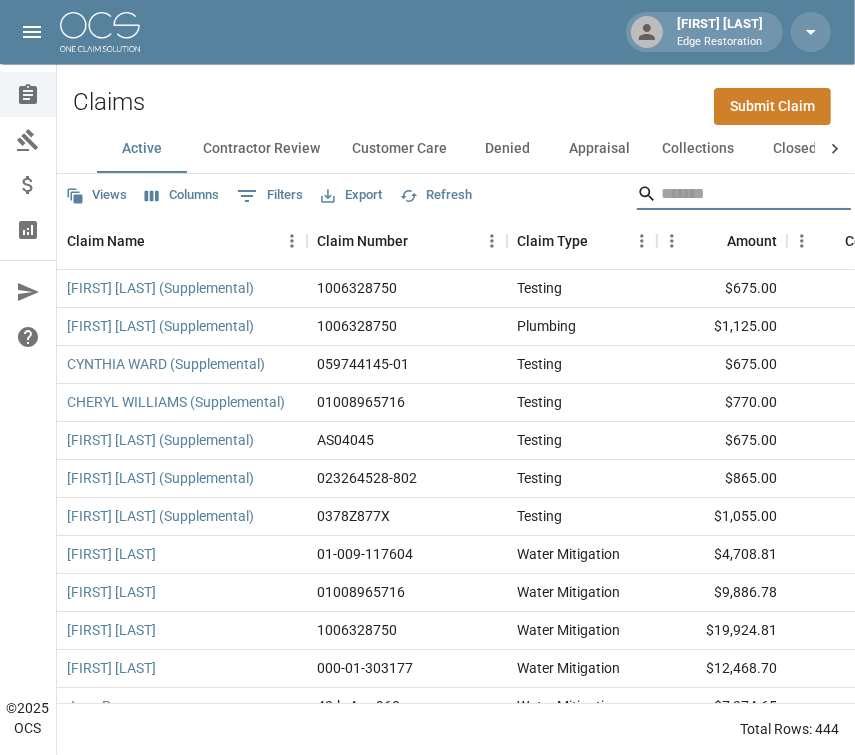 click at bounding box center (741, 194) 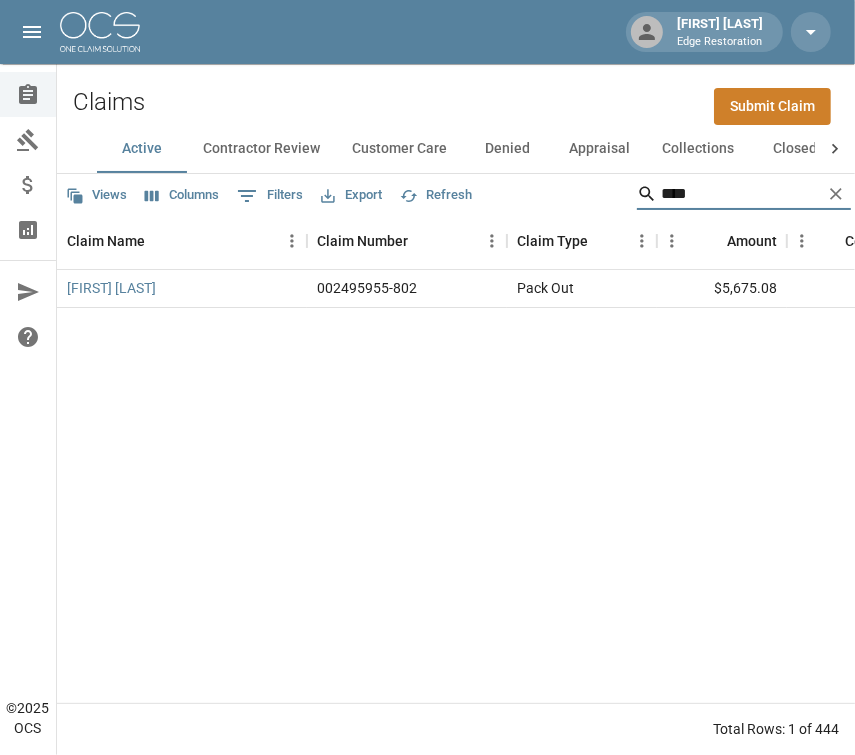 type on "****" 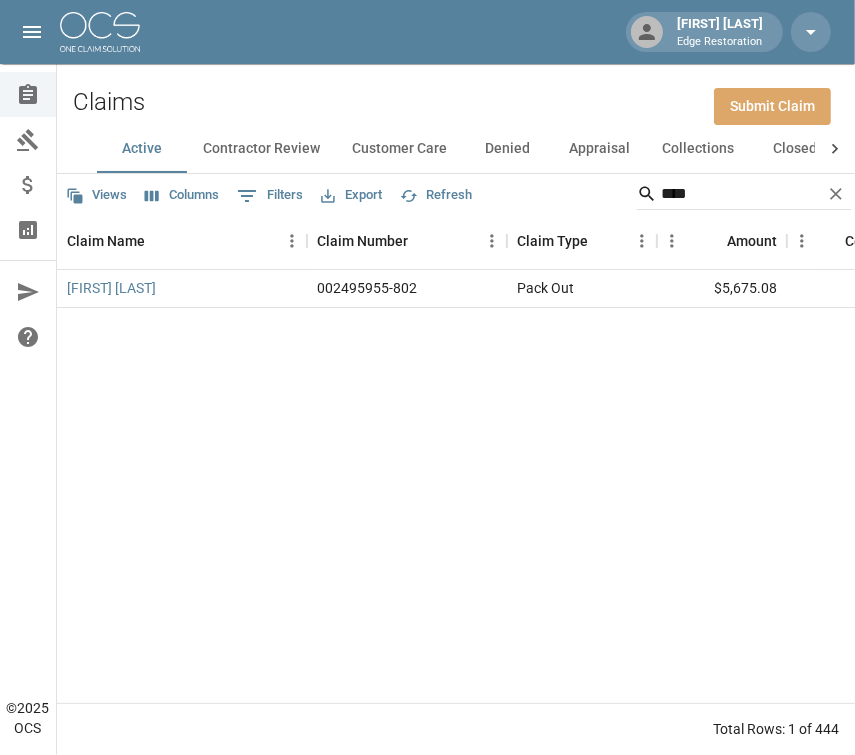 click on "Submit Claim" at bounding box center [772, 106] 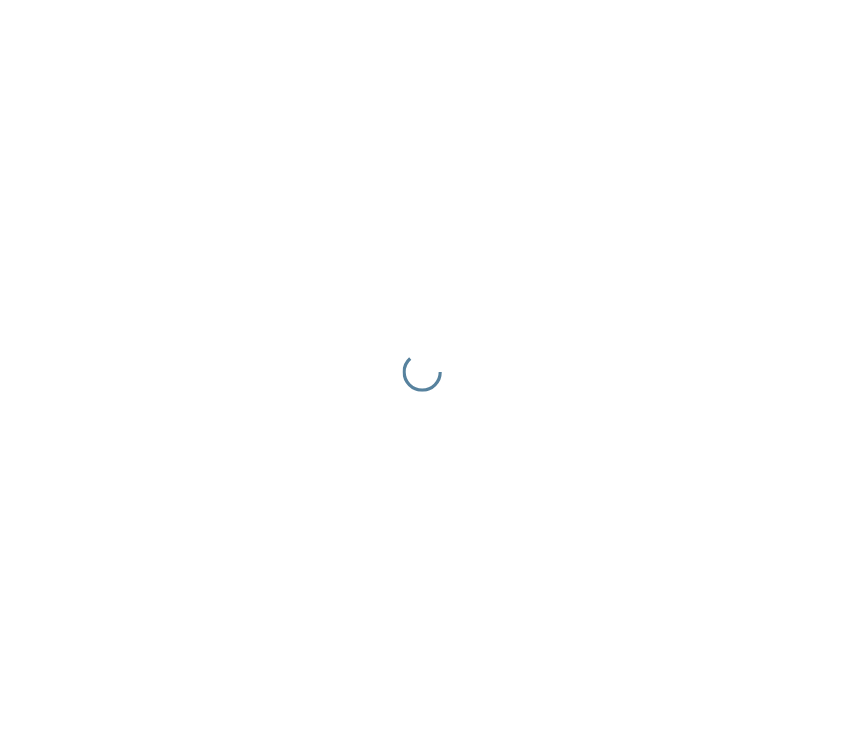 scroll, scrollTop: 0, scrollLeft: 0, axis: both 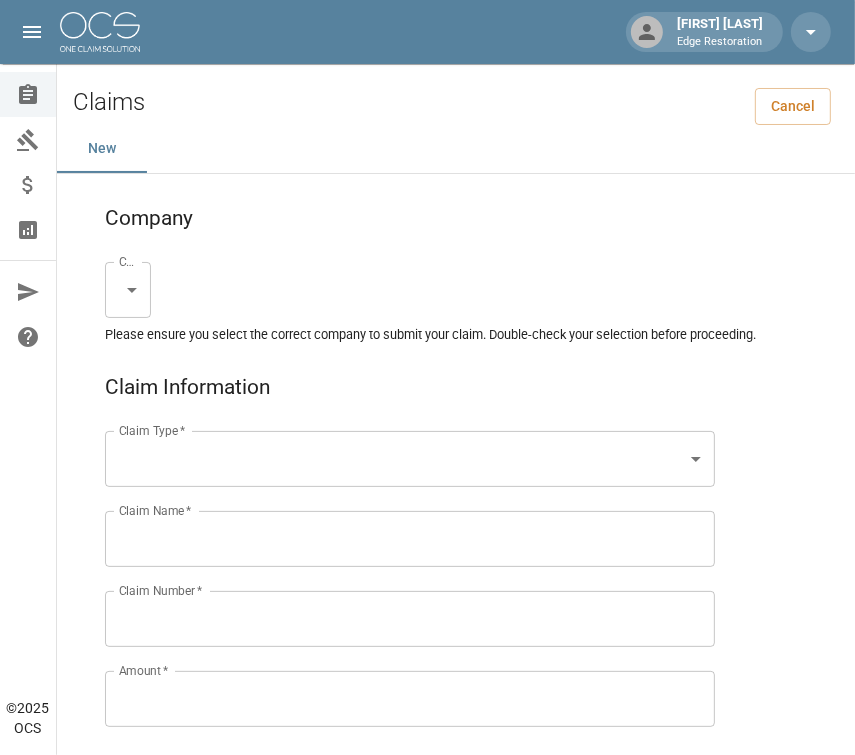 click on "Chelsie Akers Edge Restoration Claims Collections Payment Tracking Analytics Contact Us Help Center ©  2025 OCS Claims Cancel New Company Company   * ​ Company   * Please ensure you select the correct company to submit your claim. Double-check your selection before proceeding. Claim Information Claim Type   * ​ Claim Type   * Claim Name   * Claim Name   * Claim Number   * Claim Number   * Amount   * Amount   * Insurance   * Insurance   * Date of Loss   * Date of Loss   * Insured's Information Property Owner   * Property Owner   * Mailing Address   * Mailing Address   * Mailing City   * Mailing City   * Mailing State   * Mailing State   * Mailing Zip   * Mailing Zip   * Phone Number   * Phone Number   * Alt. Phone Number Alt. Phone Number Email Email Documentation Invoice (PDF)* ​ Upload file(s) Invoice (PDF)* Work Authorization* ​ Upload file(s) Work Authorization* Photo Link Photo Link Paperwork (dry logs, supporting documentation) ​" at bounding box center (427, 1301) 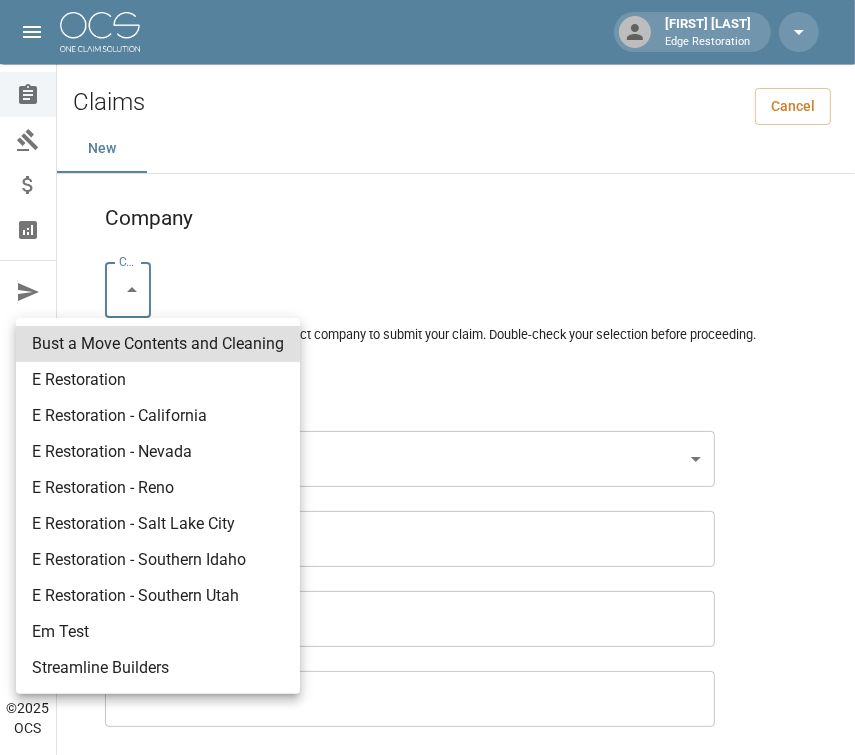 click on "E Restoration - Southern Idaho" at bounding box center [158, 560] 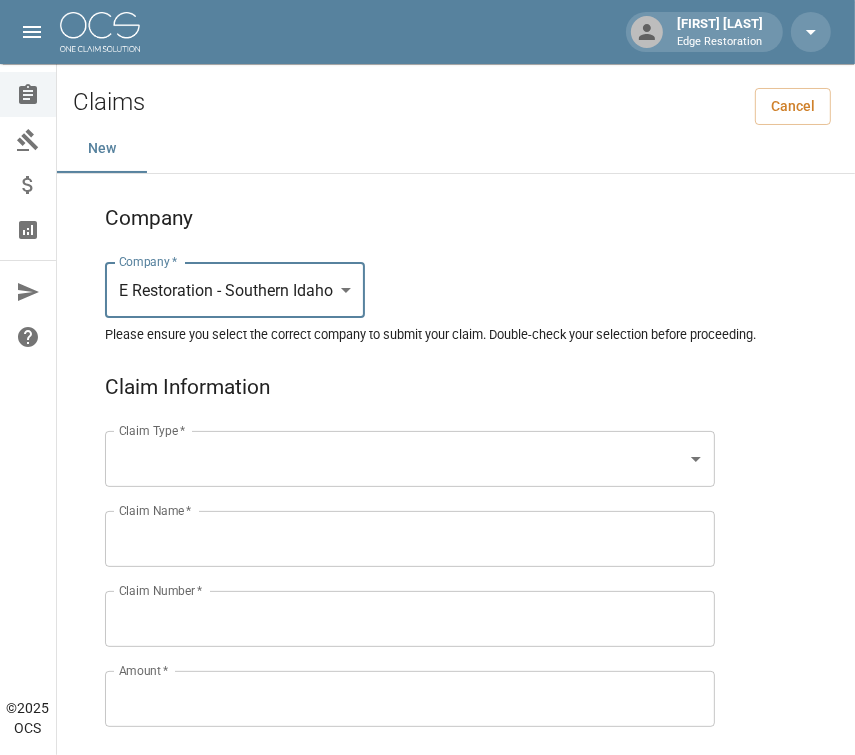 click on "Chelsie Akers Edge Restoration Claims Collections Payment Tracking Analytics Contact Us Help Center ©  2025 OCS Claims Cancel New Company Company   * E Restoration - Southern Idaho ******* Company   * Please ensure you select the correct company to submit your claim. Double-check your selection before proceeding. Claim Information Claim Type   * ​ Claim Type   * Claim Name   * Claim Name   * Claim Number   * Claim Number   * Amount   * Amount   * Insurance   * Insurance   * Date of Loss   * Date of Loss   * Insured's Information Property Owner   * Property Owner   * Mailing Address   * Mailing Address   * Mailing City   * Mailing City   * Mailing State   * Mailing State   * Mailing Zip   * Mailing Zip   * Phone Number   * Phone Number   * Alt. Phone Number Alt. Phone Number Email Email Documentation Invoice (PDF)* ​ Upload file(s) Invoice (PDF)* Work Authorization* ​ Upload file(s) Work Authorization* Photo Link Photo Link ​ Testing ​" at bounding box center [427, 1301] 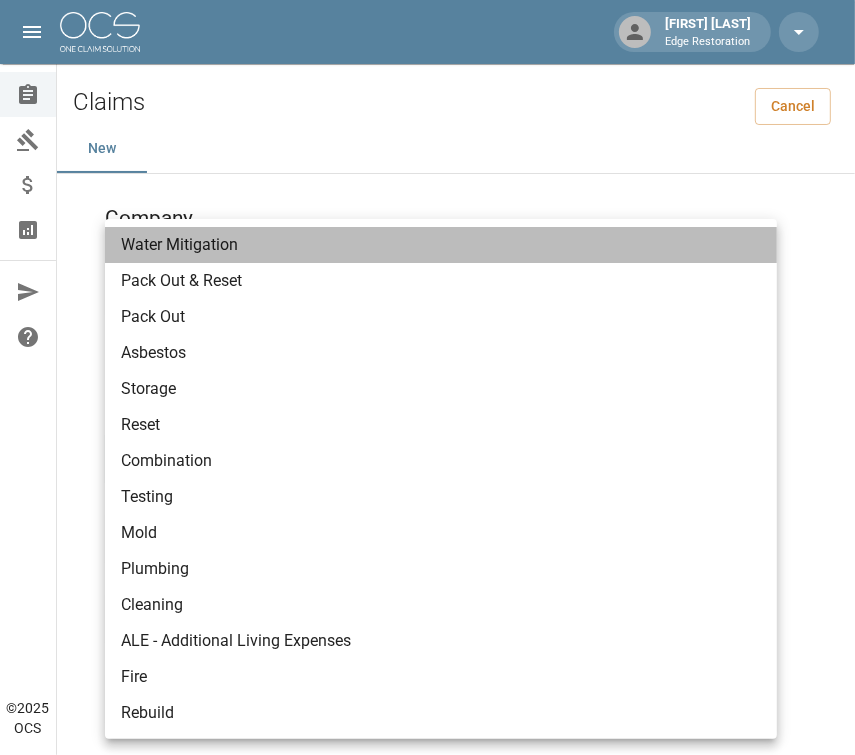 click on "Water Mitigation" at bounding box center (441, 245) 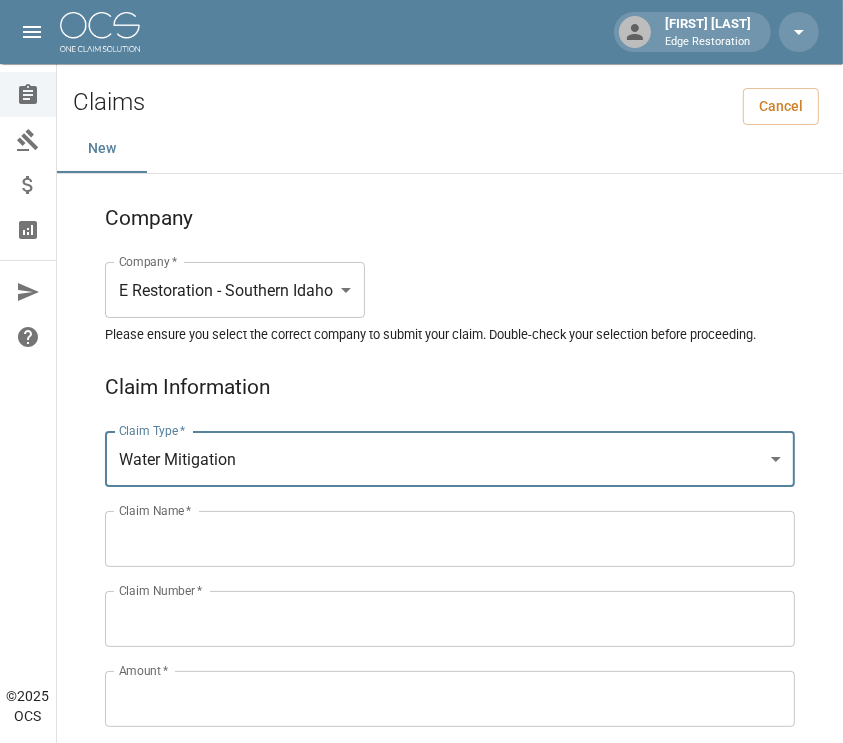 click on "Claim Name   *" at bounding box center [450, 539] 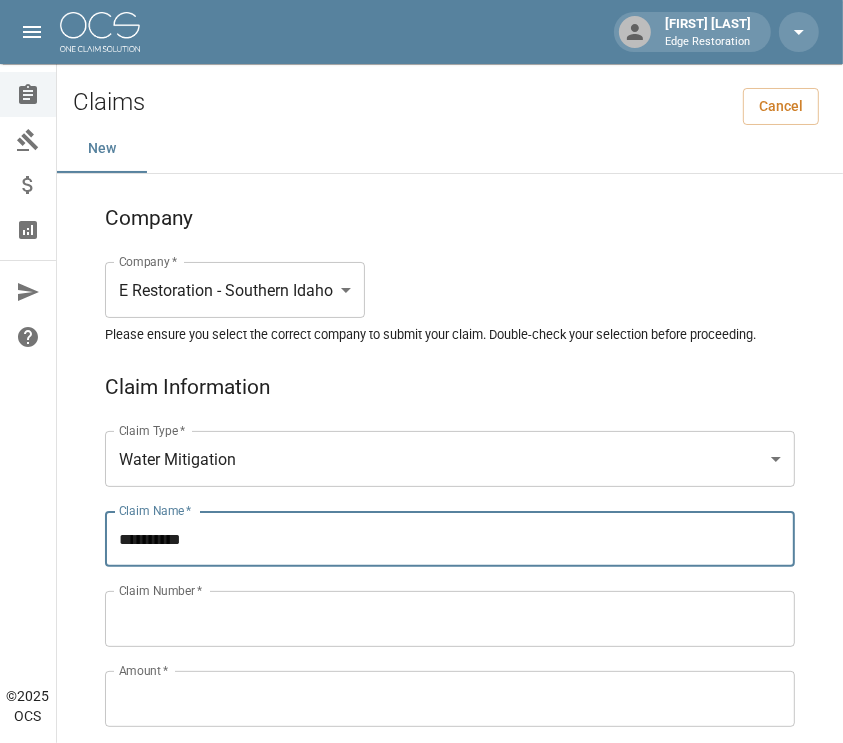 type on "**********" 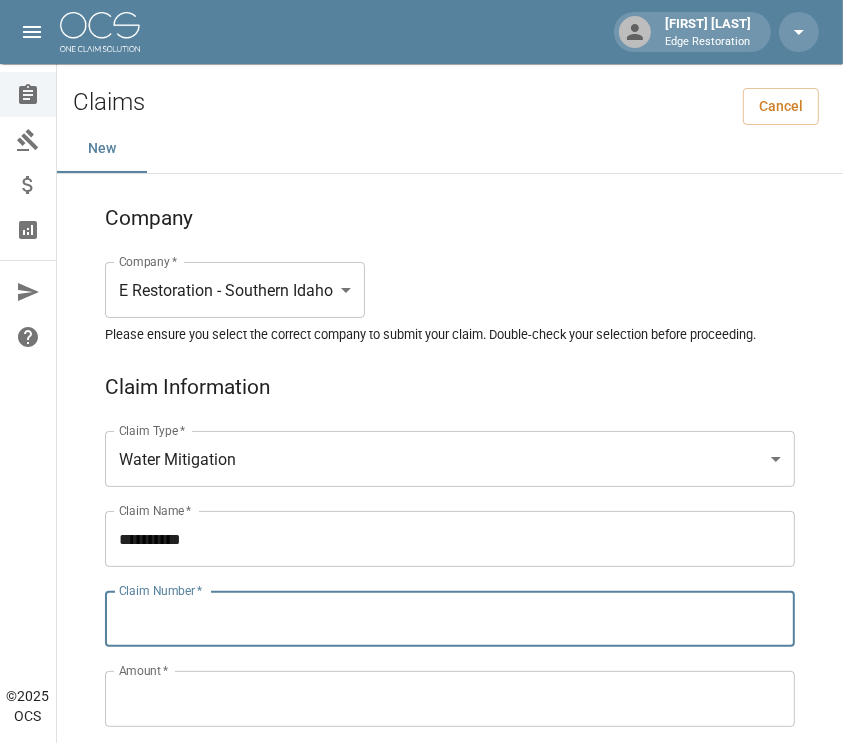 click on "Claim Number   *" at bounding box center [450, 619] 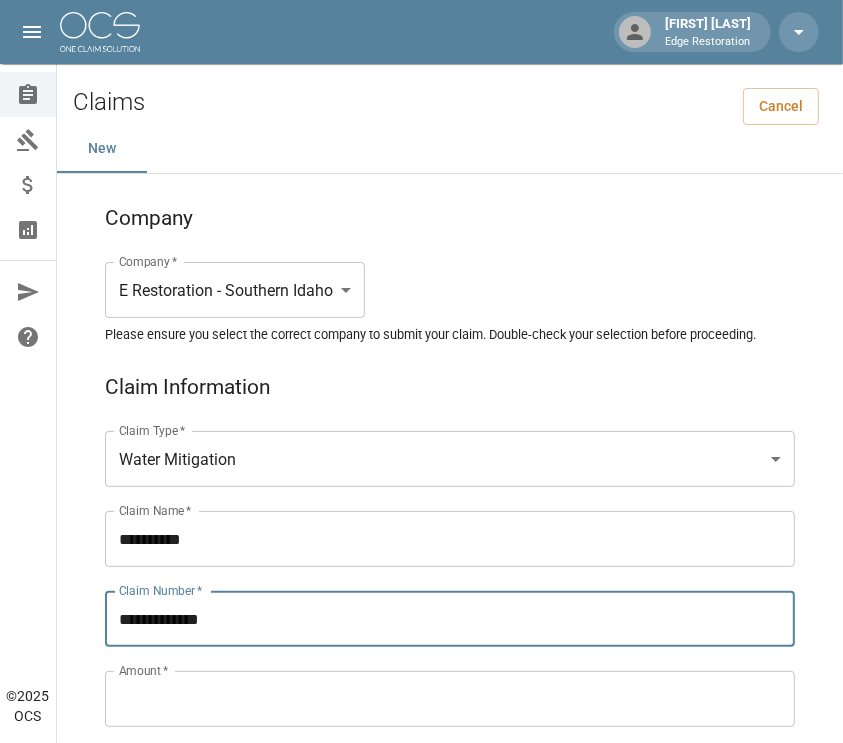 type on "**********" 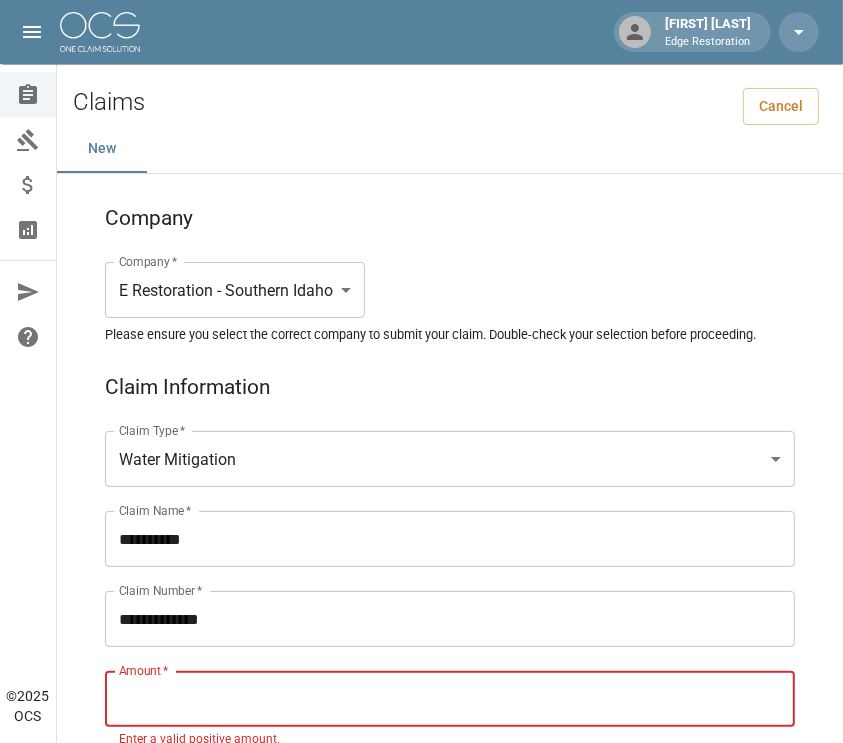 click on "Amount   *" at bounding box center (450, 699) 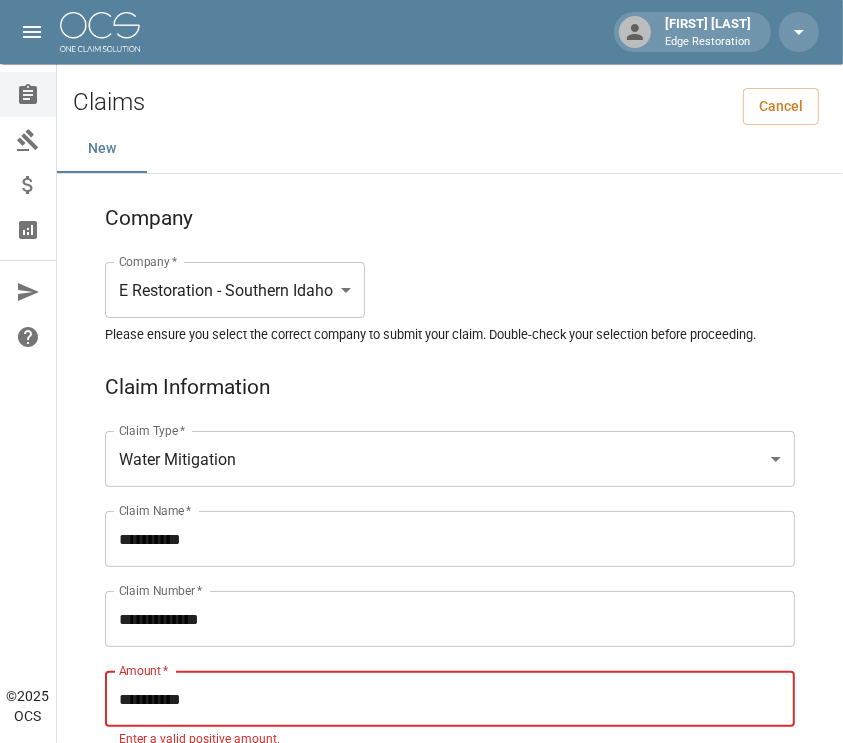 type on "**********" 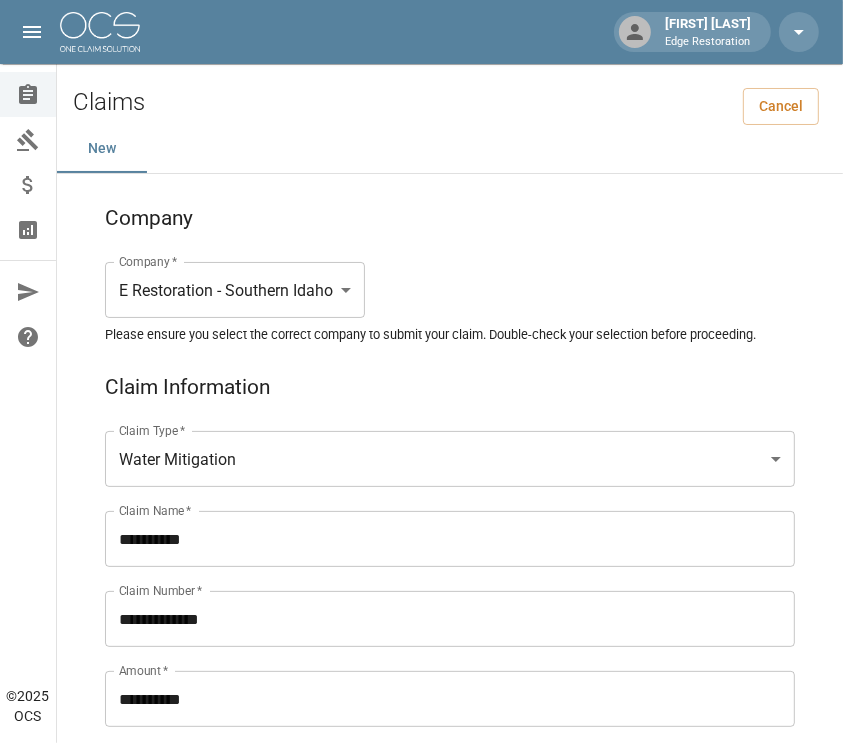 scroll, scrollTop: 448, scrollLeft: 0, axis: vertical 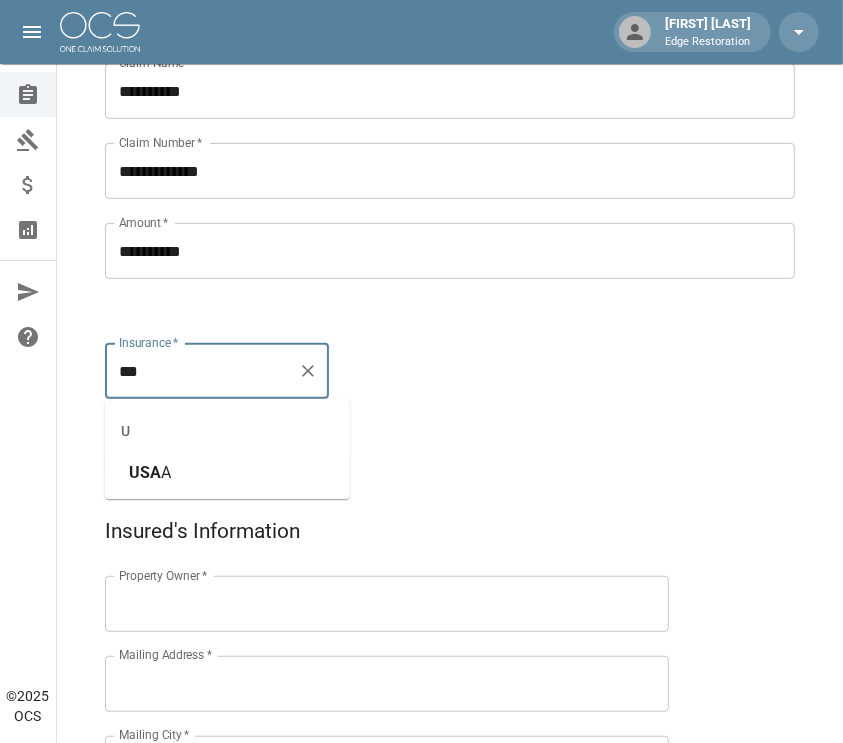 click on "USA A" at bounding box center (227, 473) 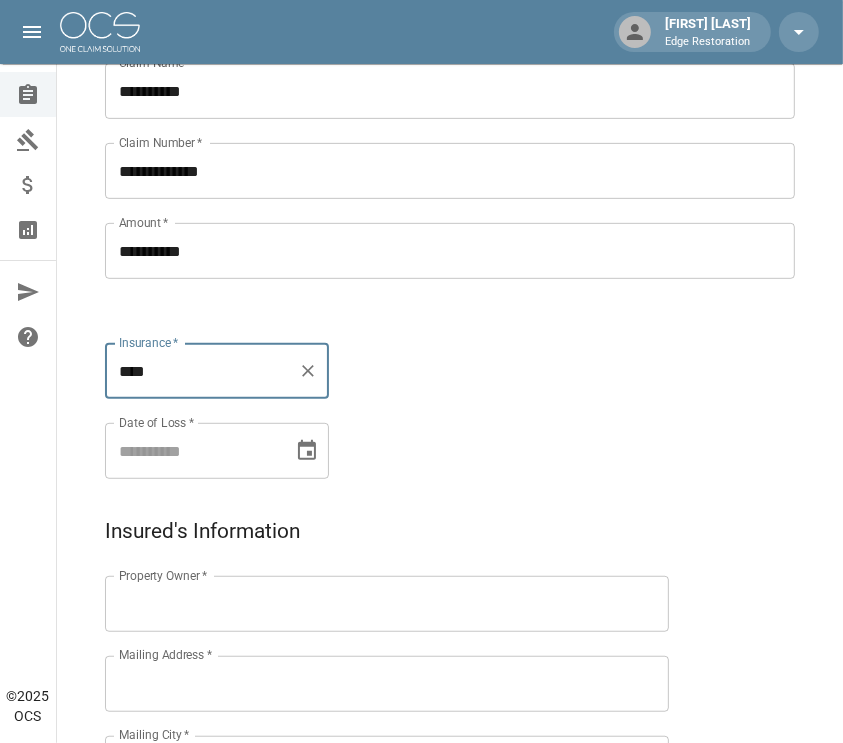 type on "****" 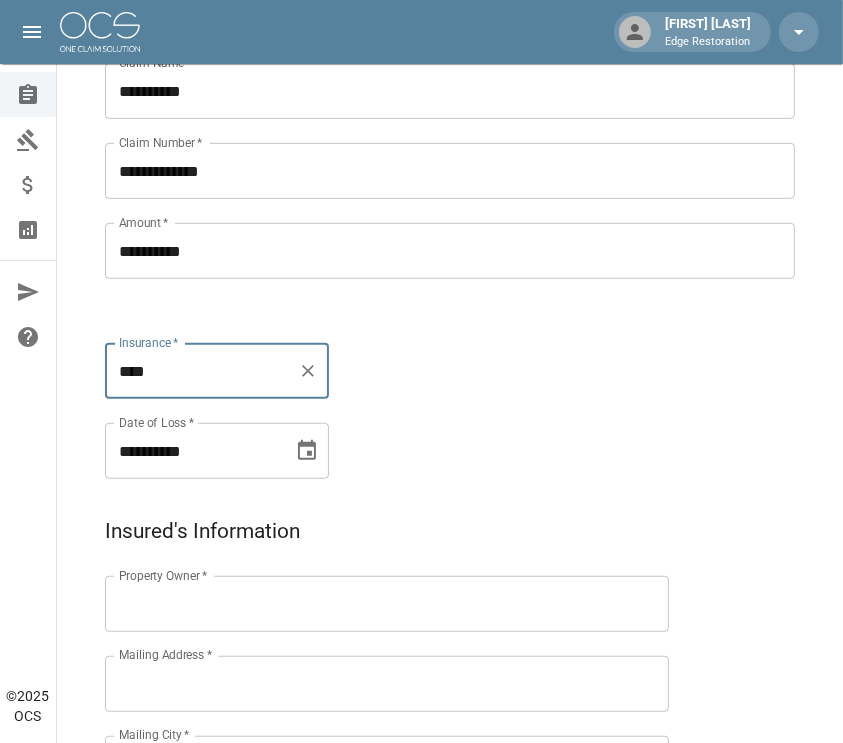 click on "**********" at bounding box center (192, 451) 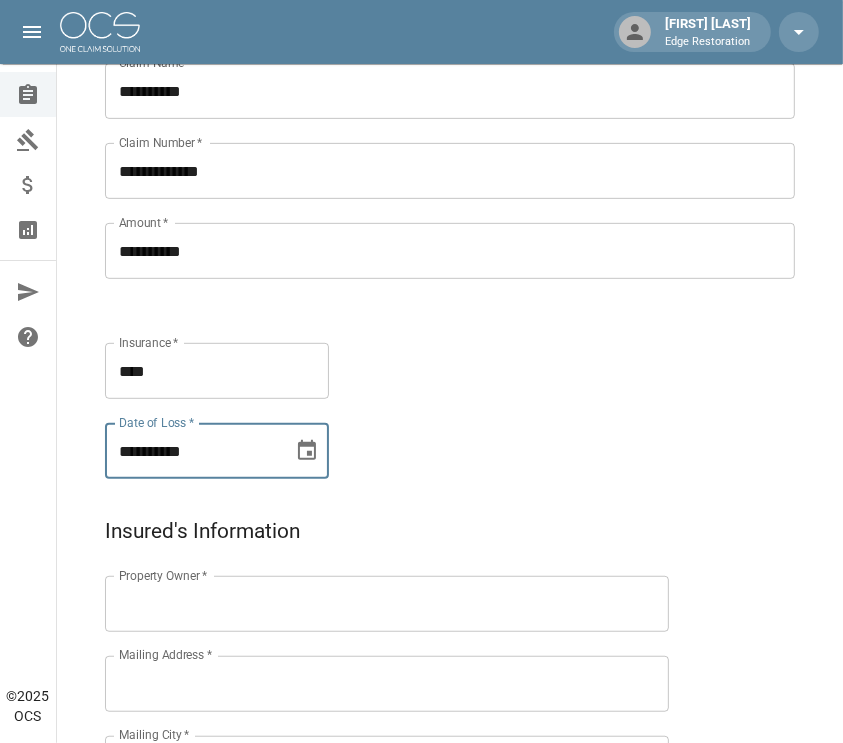 type on "**********" 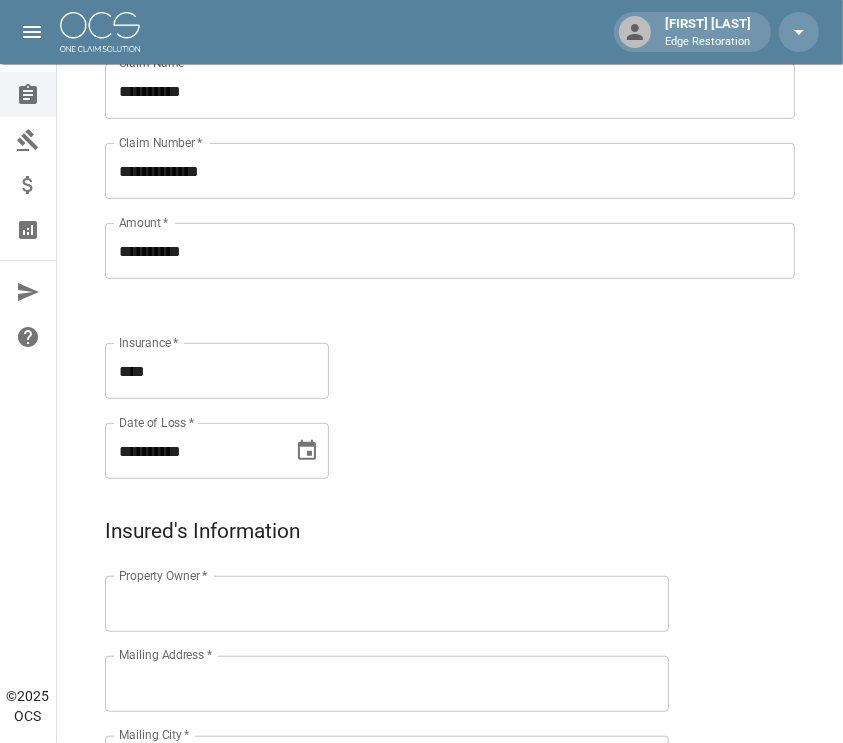 click on "**********" at bounding box center (430, 207) 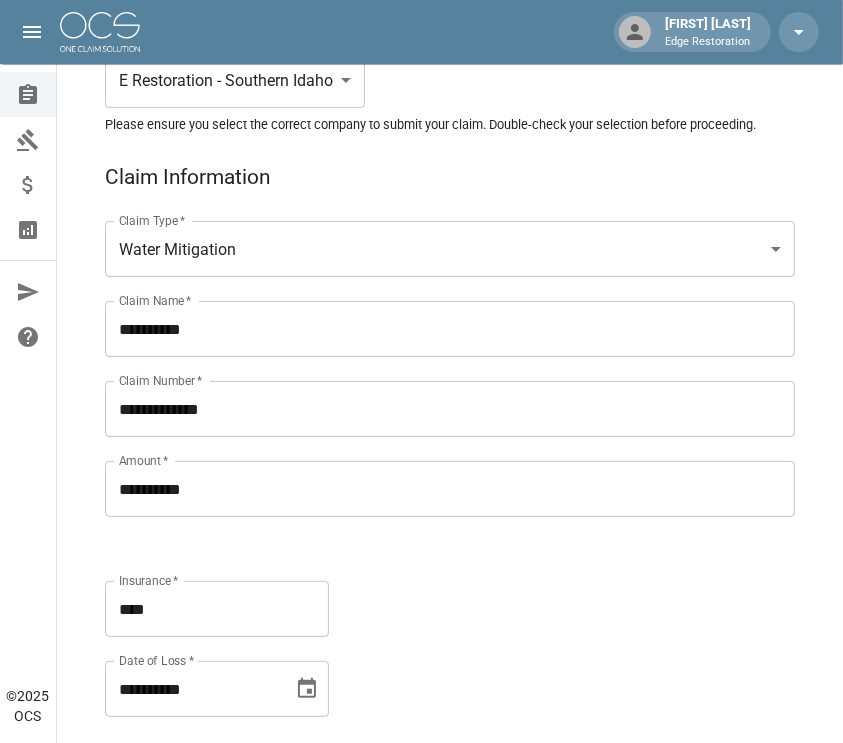 scroll, scrollTop: 209, scrollLeft: 0, axis: vertical 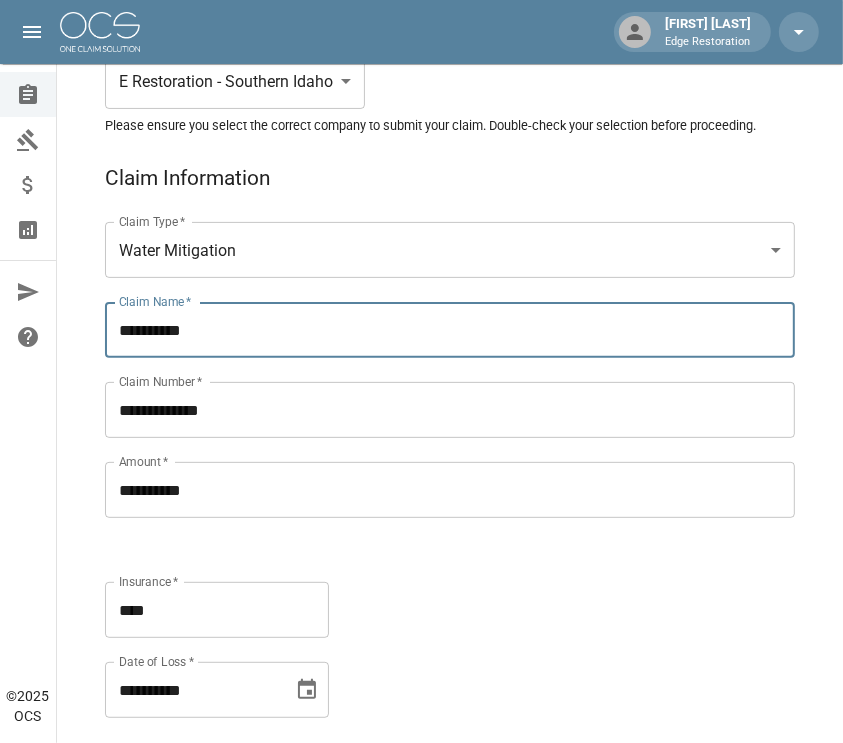 drag, startPoint x: 216, startPoint y: 324, endPoint x: 125, endPoint y: 326, distance: 91.02197 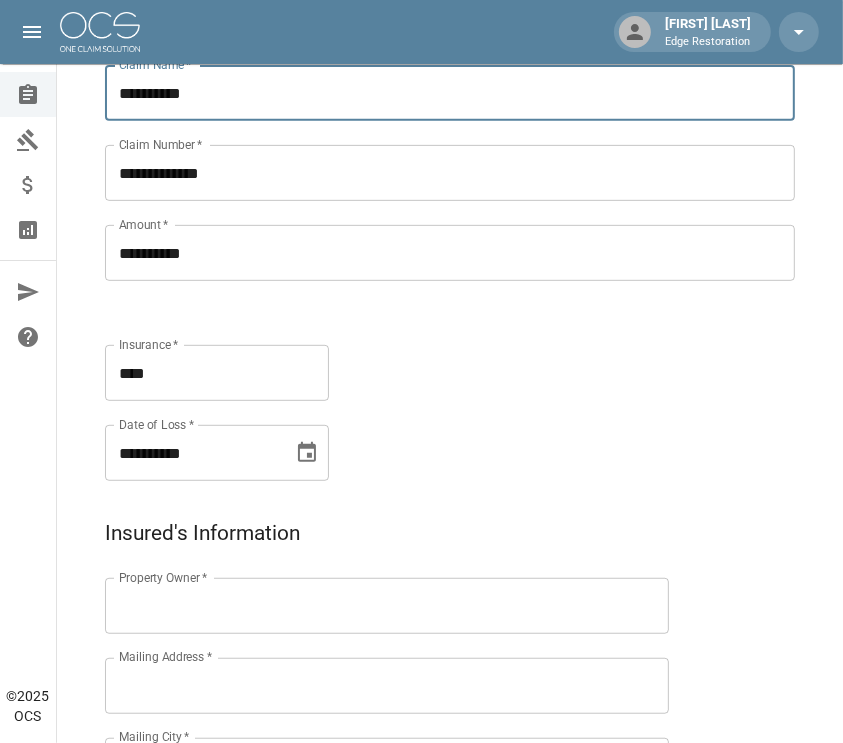 scroll, scrollTop: 448, scrollLeft: 0, axis: vertical 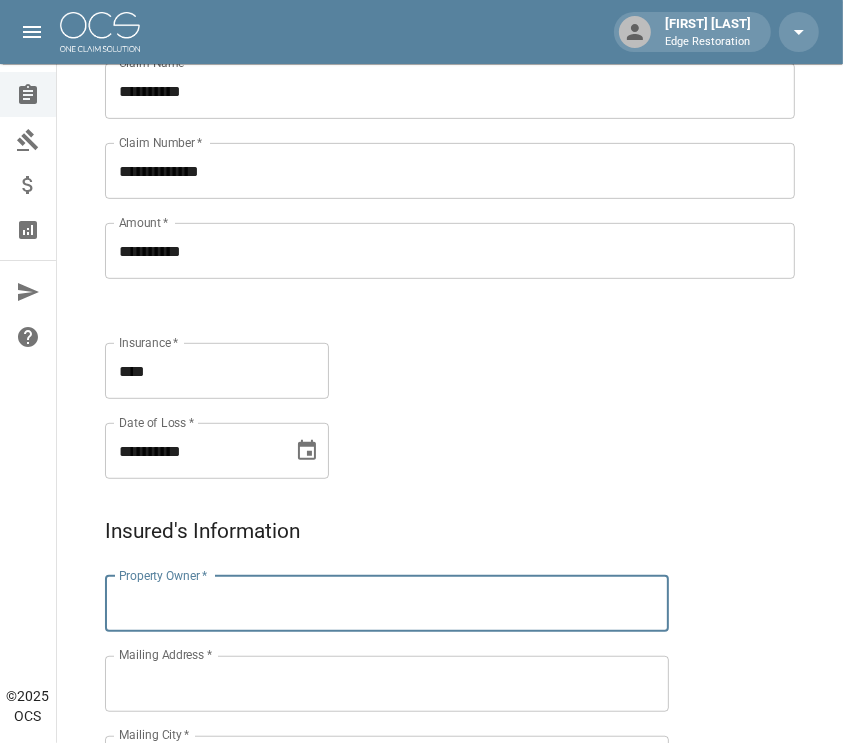 click on "Property Owner   *" at bounding box center [387, 604] 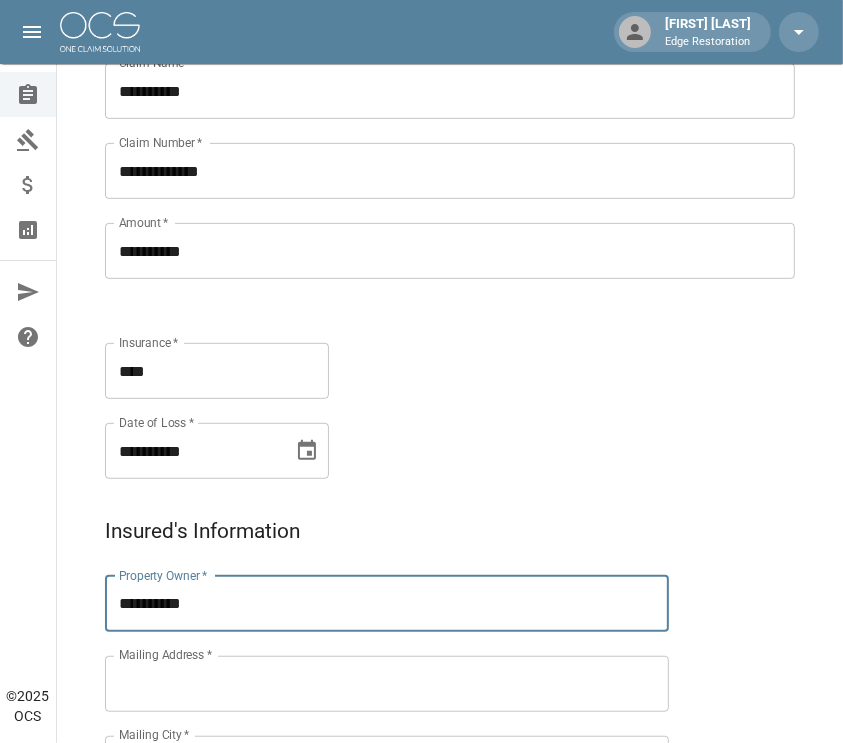 scroll, scrollTop: 449, scrollLeft: 0, axis: vertical 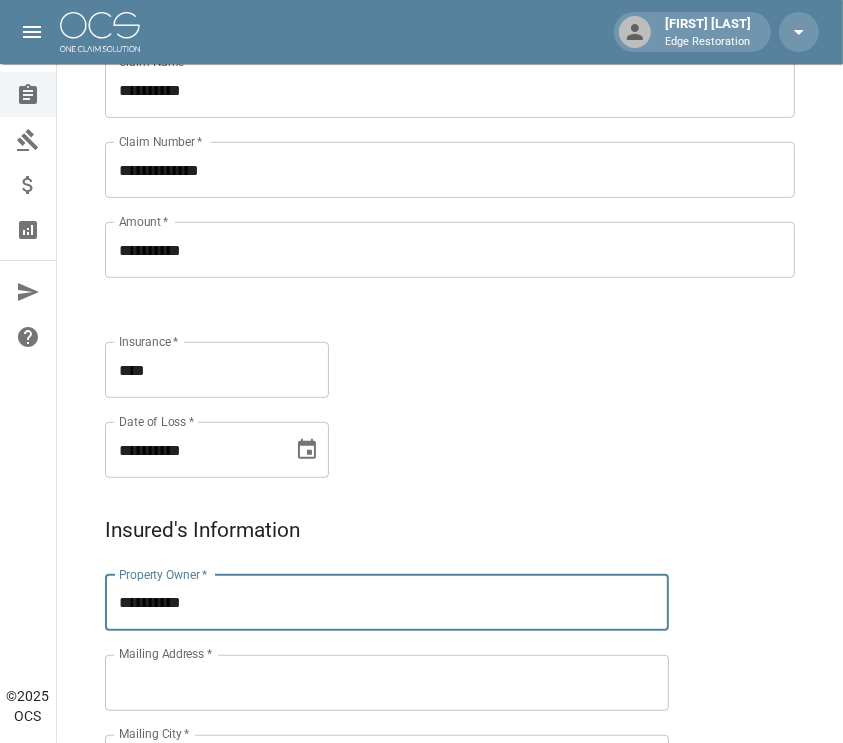type on "**********" 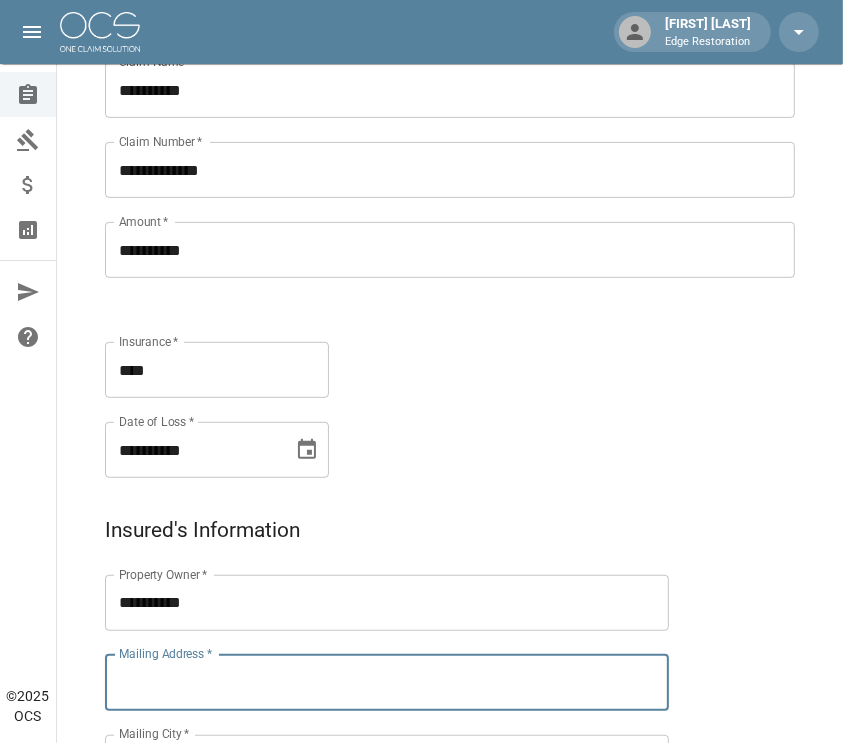 click on "Mailing Address   *" at bounding box center [387, 683] 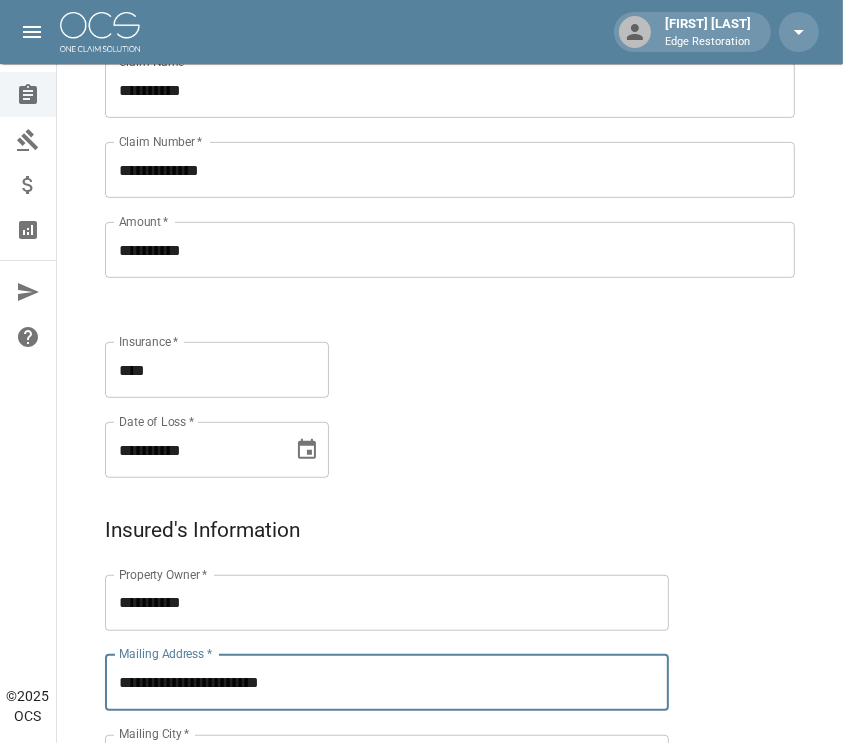 type on "**********" 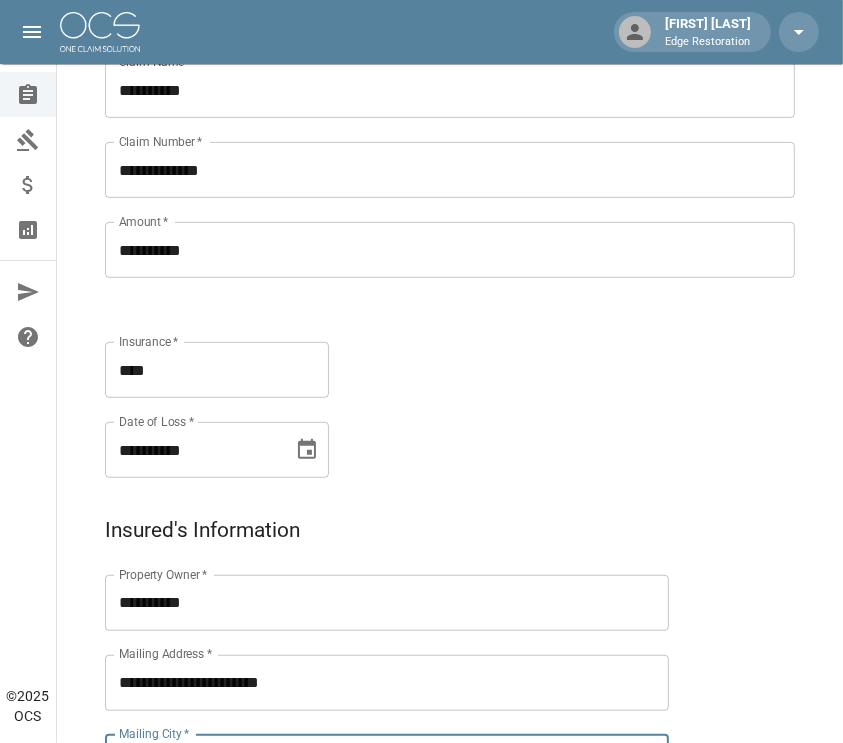 scroll, scrollTop: 496, scrollLeft: 0, axis: vertical 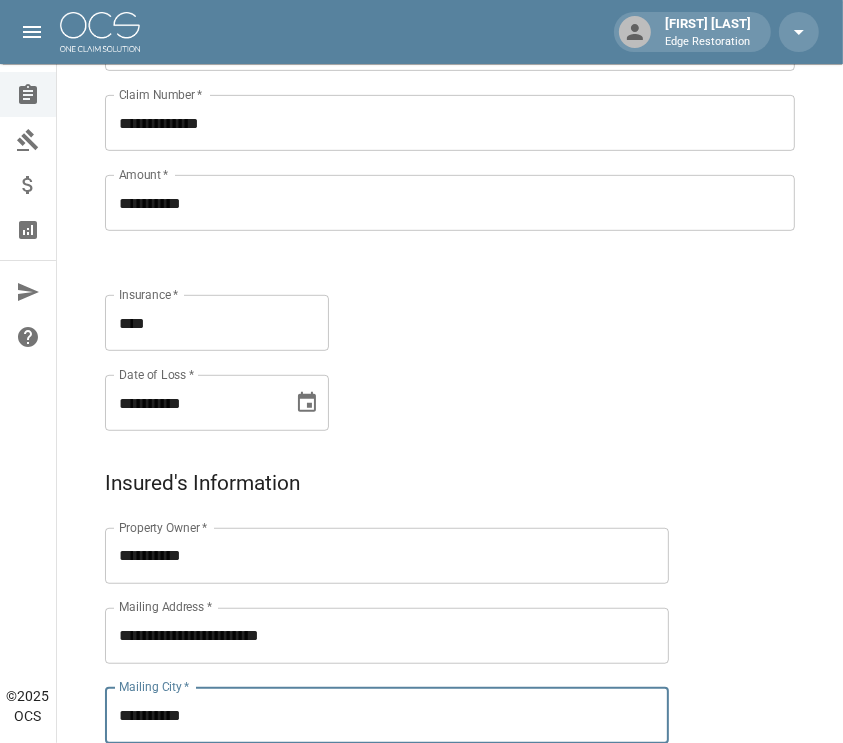 type on "**********" 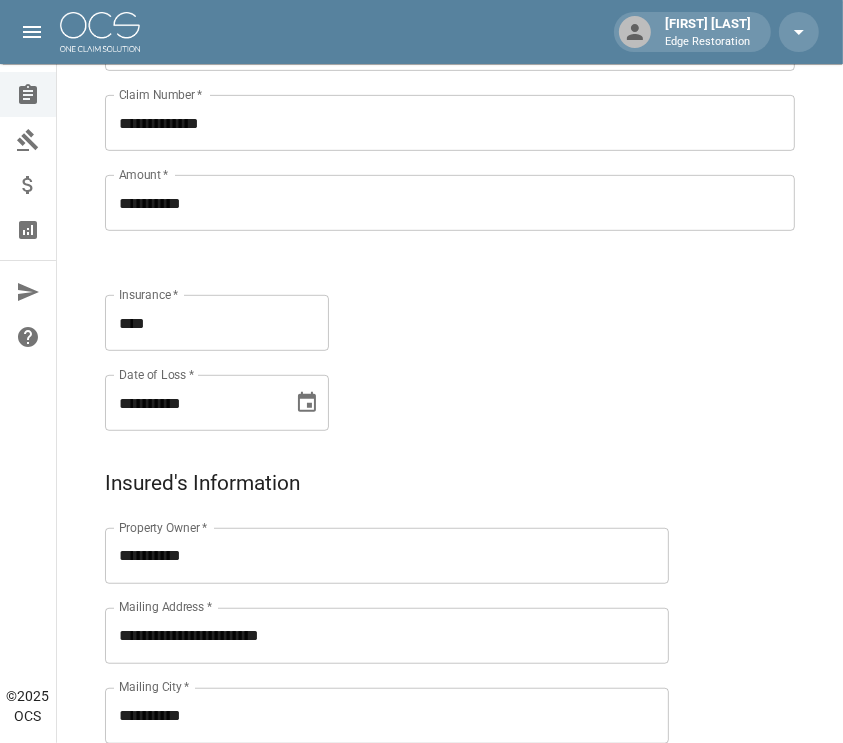 scroll, scrollTop: 920, scrollLeft: 0, axis: vertical 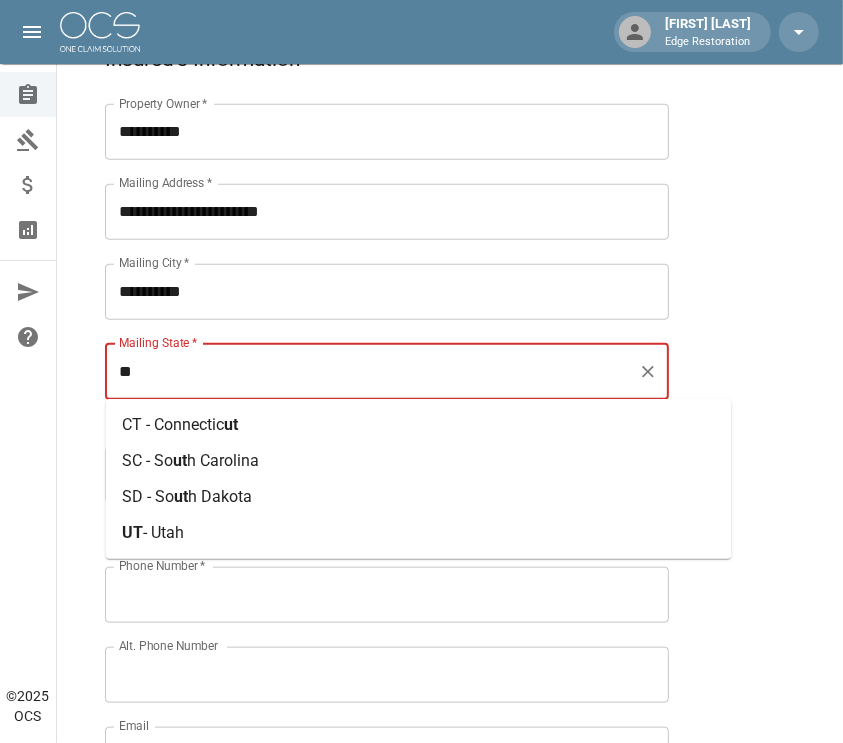 click on "[STATE] - [STATE]" at bounding box center (419, 533) 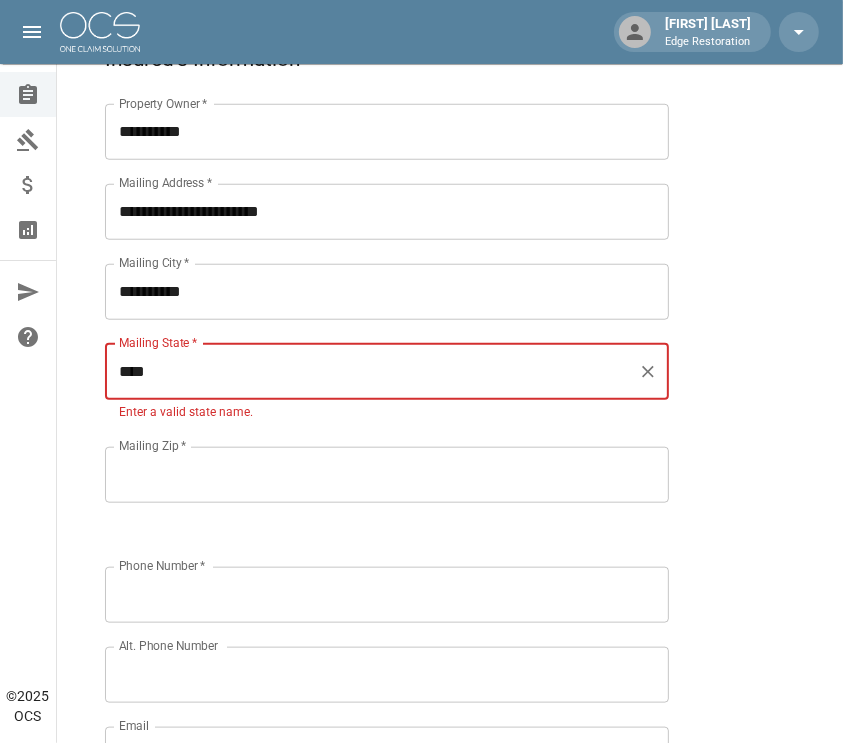 type on "****" 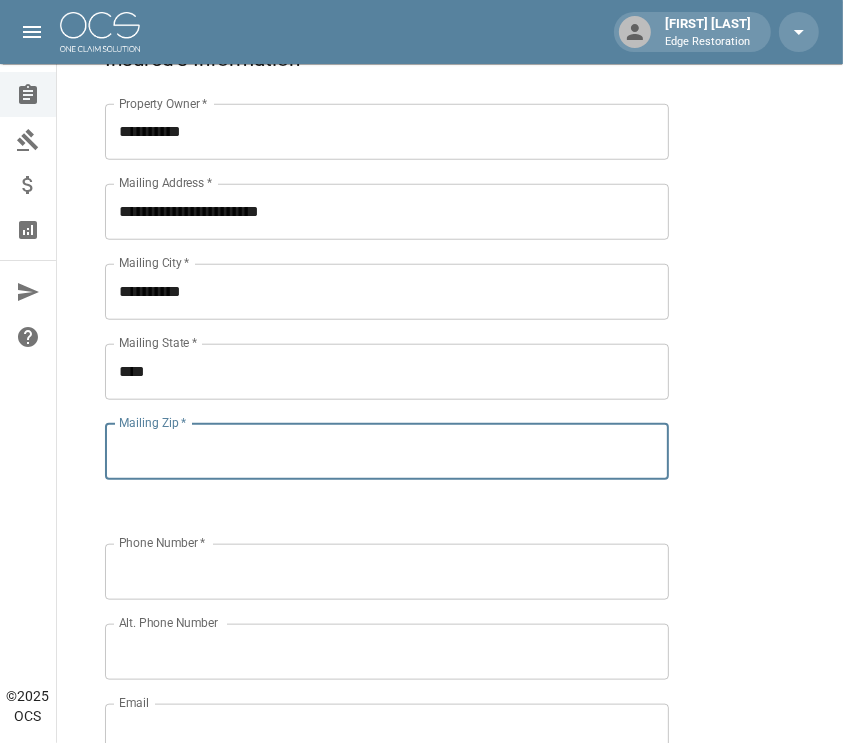 click on "Mailing Zip   *" at bounding box center (387, 452) 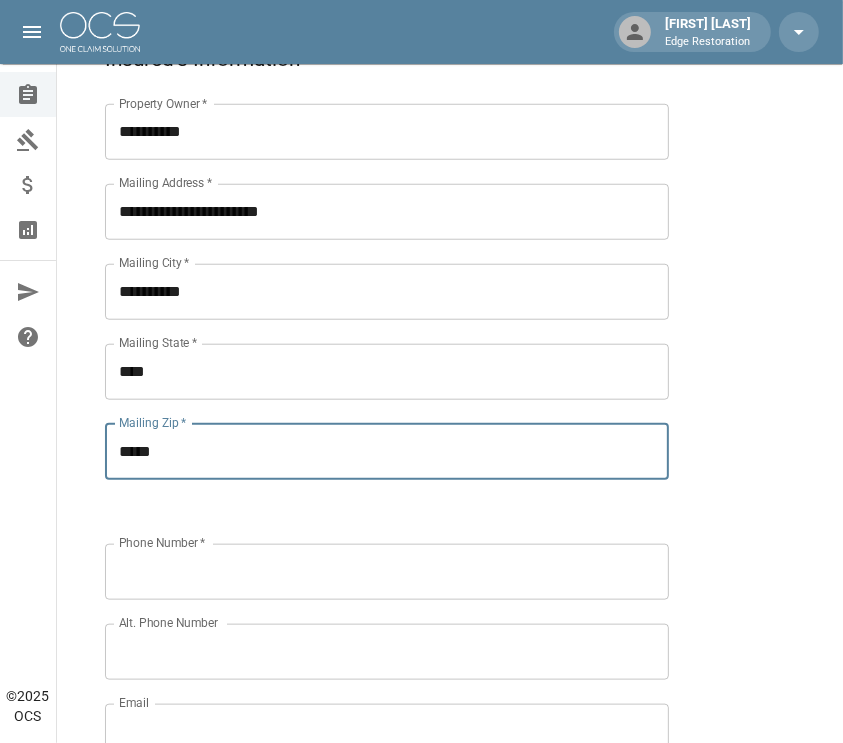 type on "*****" 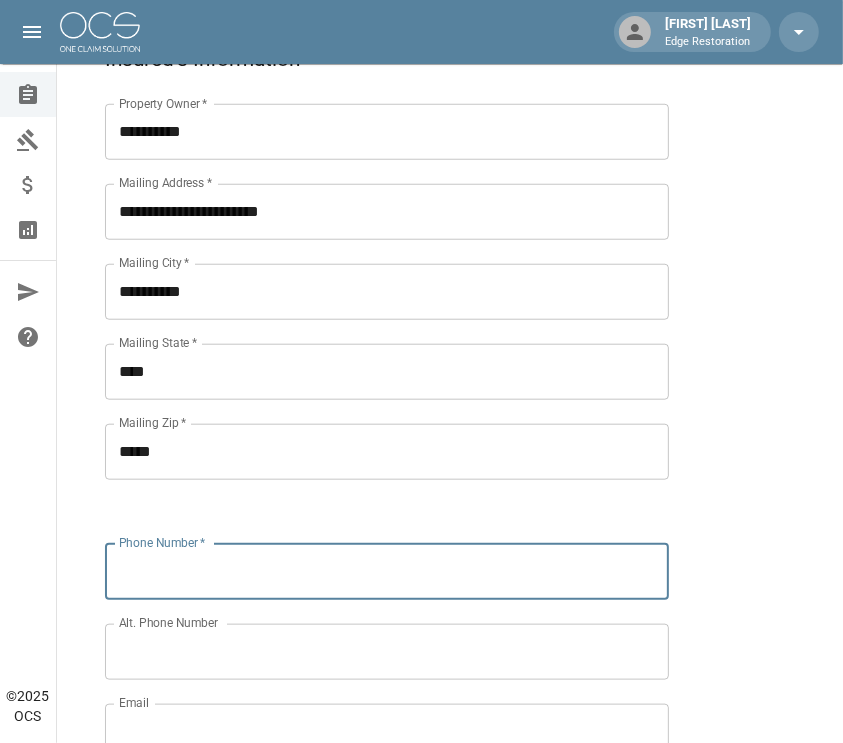 click on "Phone Number   *" at bounding box center [387, 572] 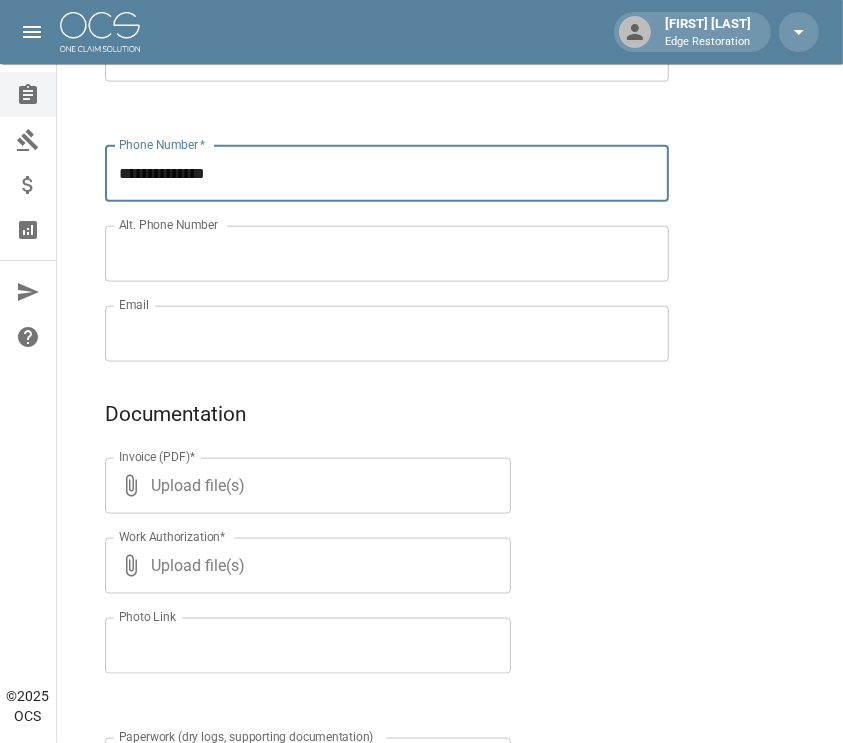 scroll, scrollTop: 1319, scrollLeft: 0, axis: vertical 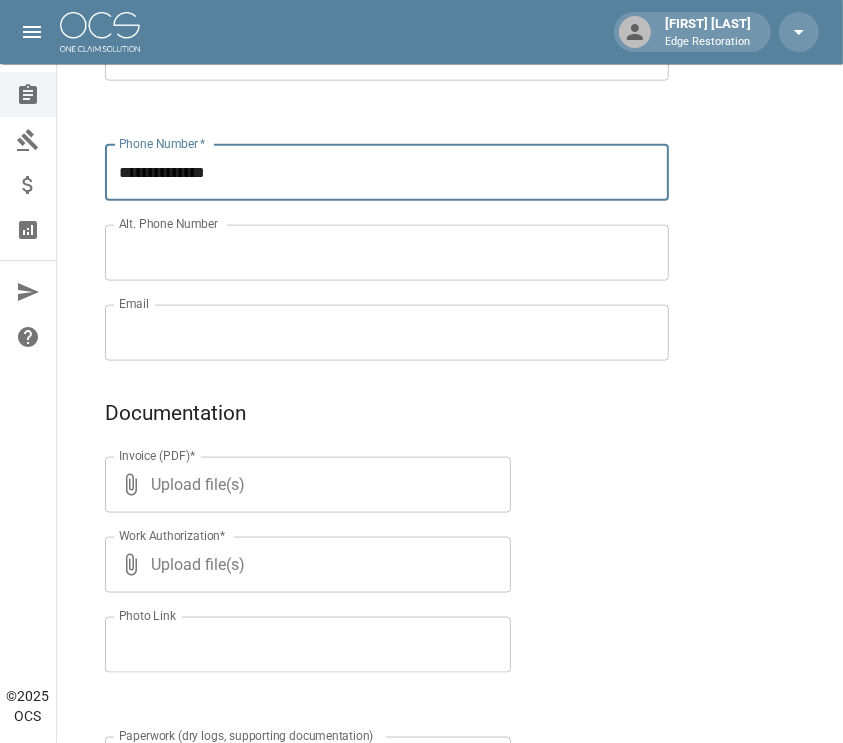 type on "**********" 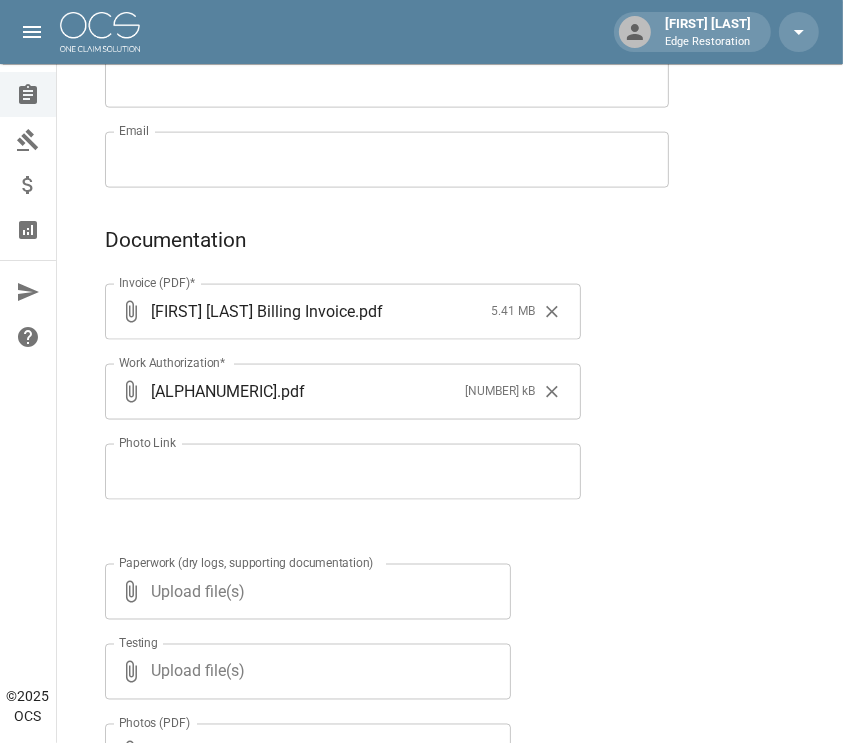 scroll, scrollTop: 1559, scrollLeft: 0, axis: vertical 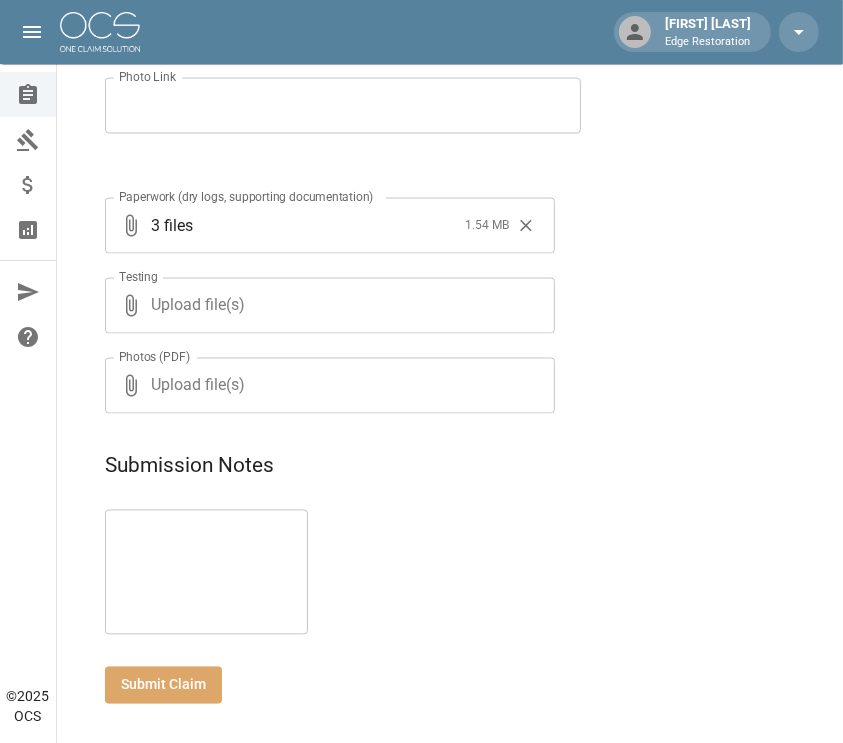 click on "Submit Claim" at bounding box center [163, 685] 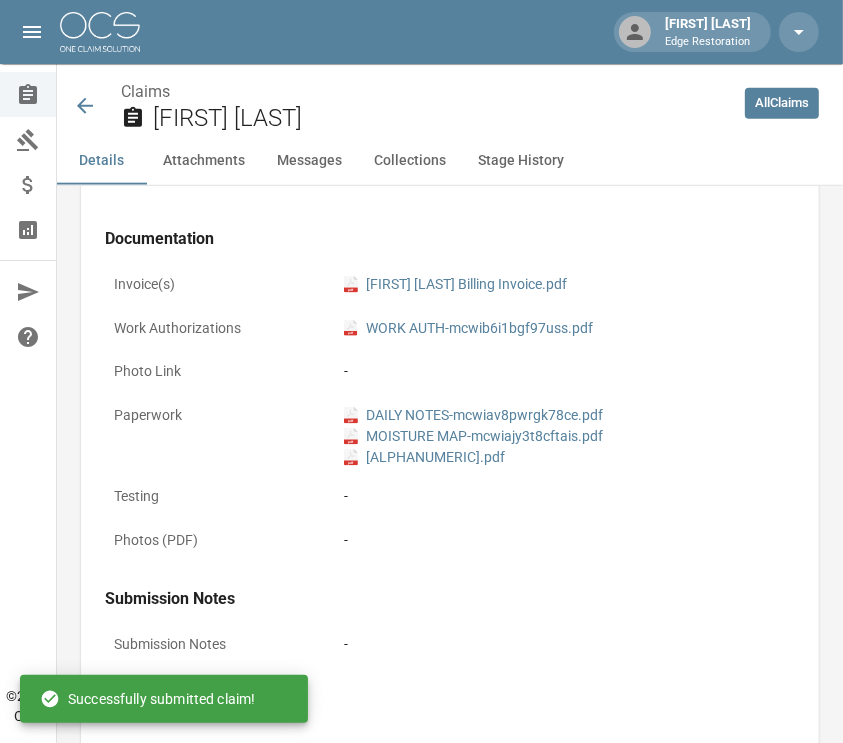 scroll, scrollTop: 1858, scrollLeft: 0, axis: vertical 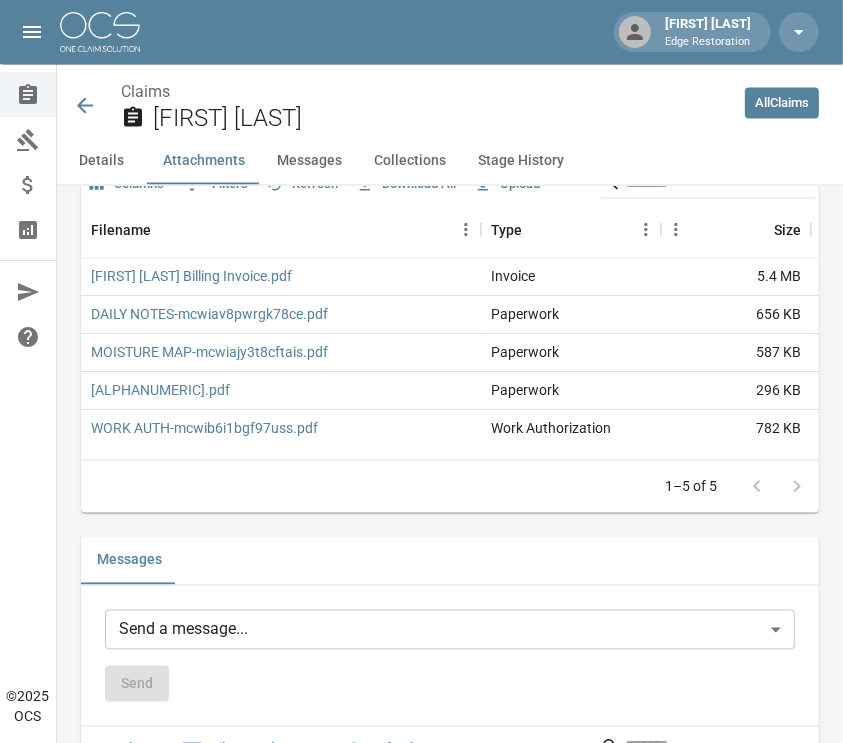 click at bounding box center [100, 32] 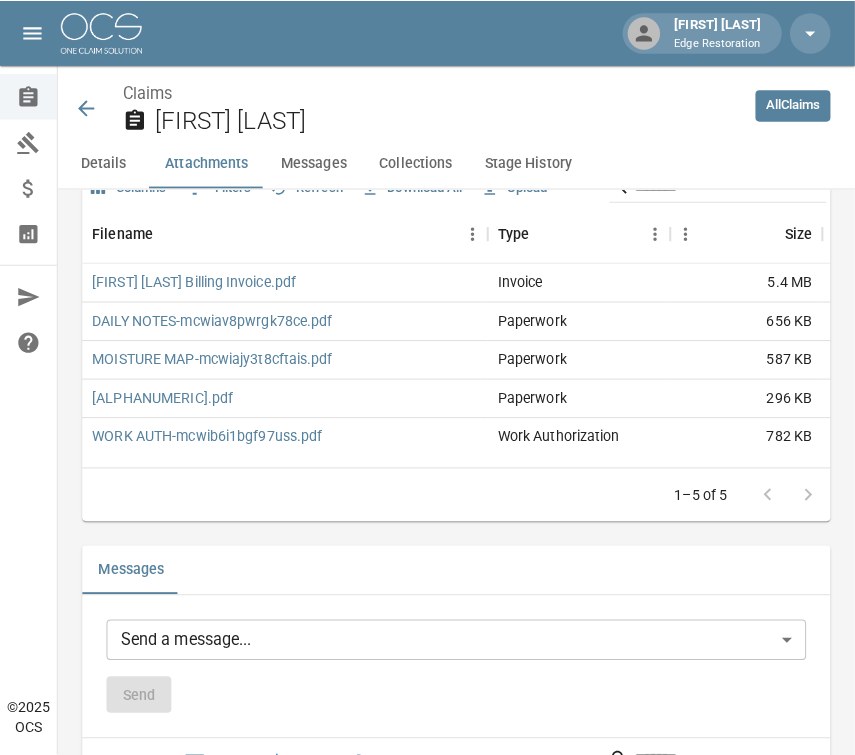 scroll, scrollTop: 0, scrollLeft: 0, axis: both 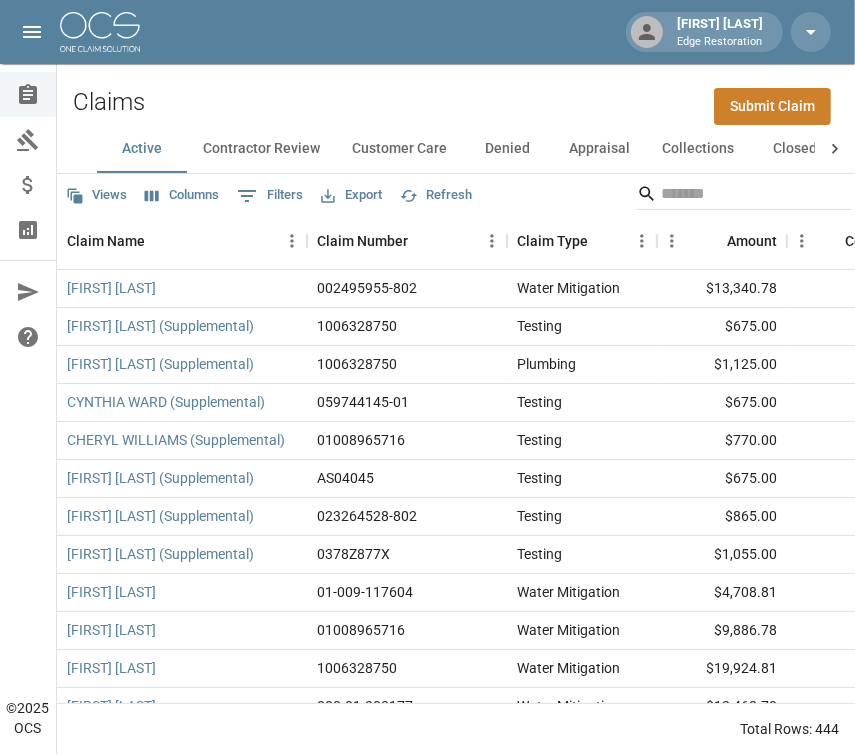 click 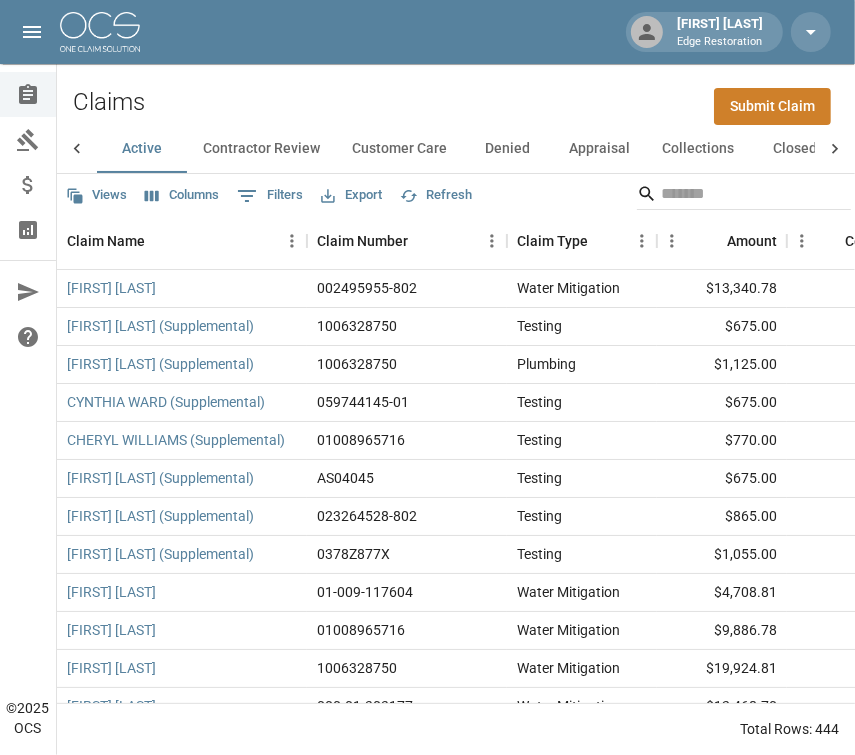 scroll, scrollTop: 0, scrollLeft: 108, axis: horizontal 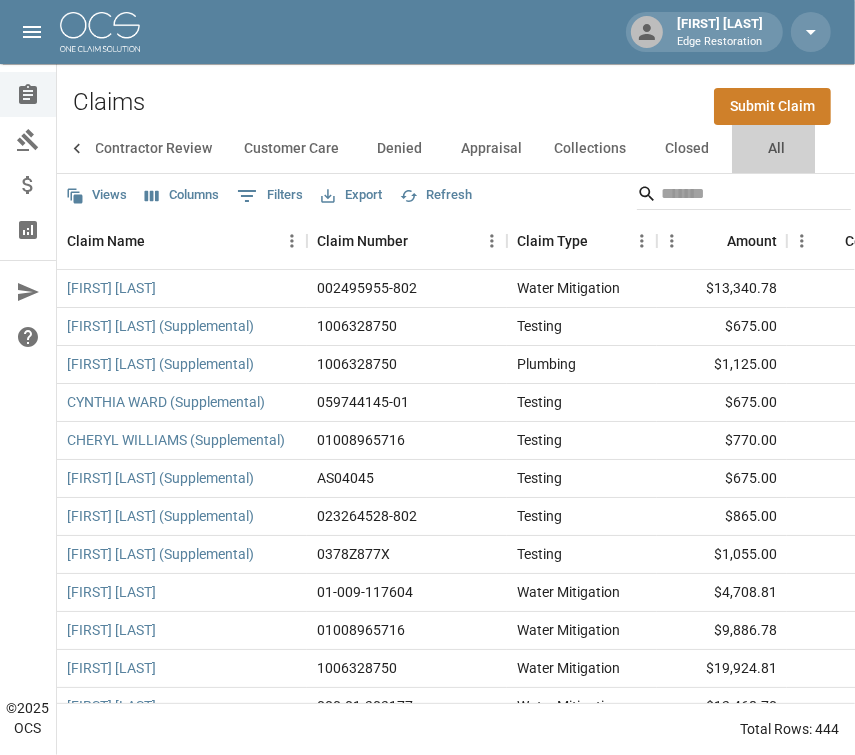 click on "All" at bounding box center [777, 149] 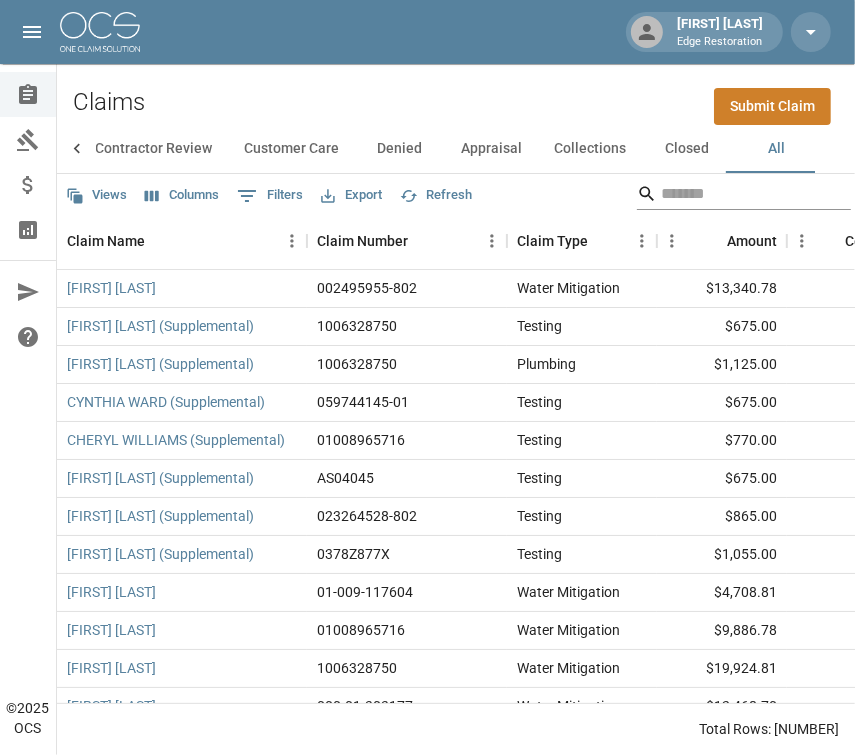 click at bounding box center (741, 194) 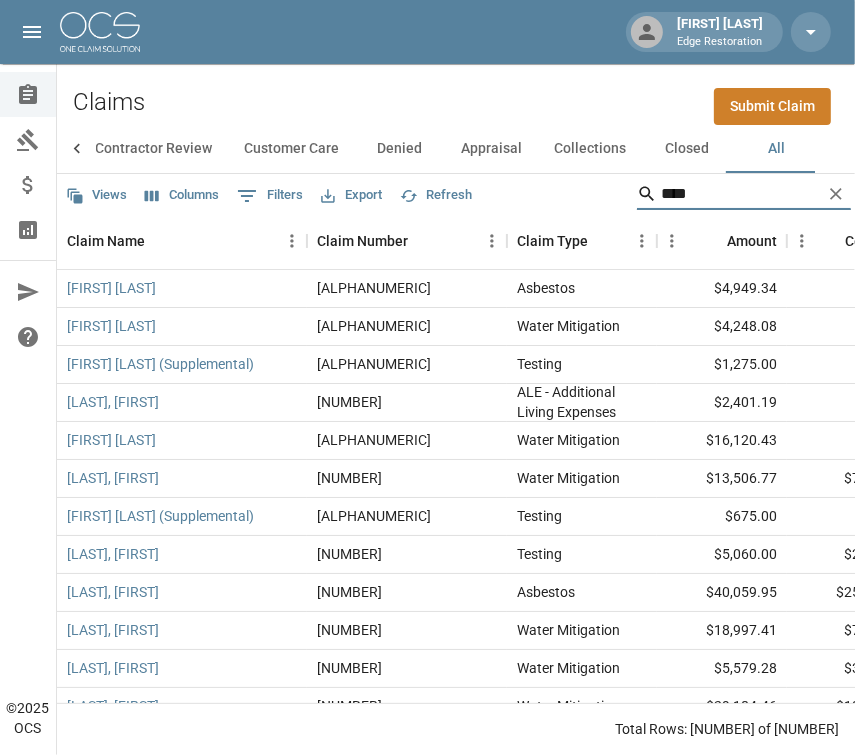 click on "****" at bounding box center [741, 194] 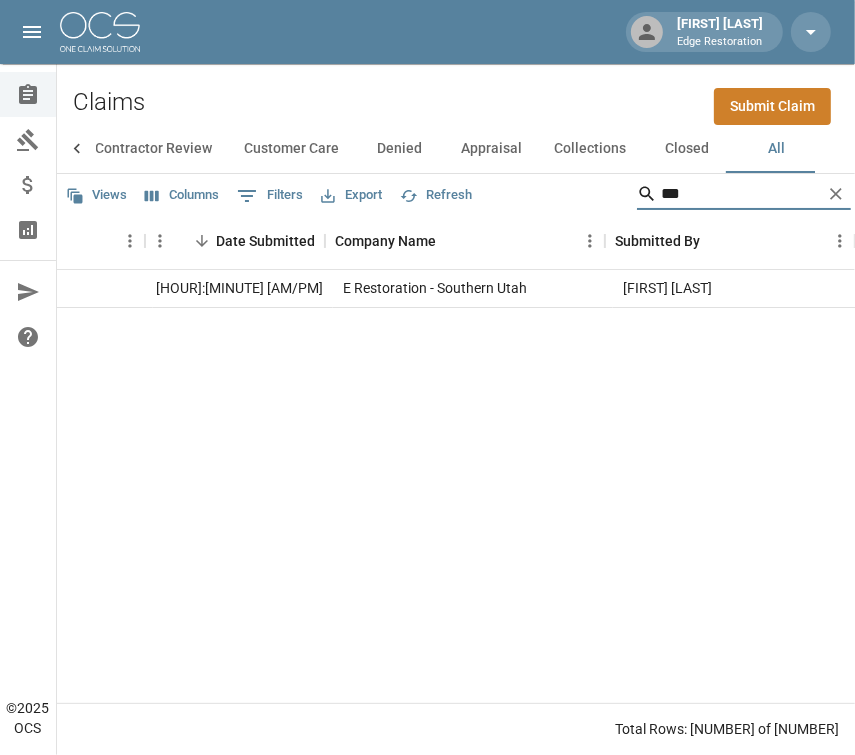 scroll, scrollTop: 0, scrollLeft: 1072, axis: horizontal 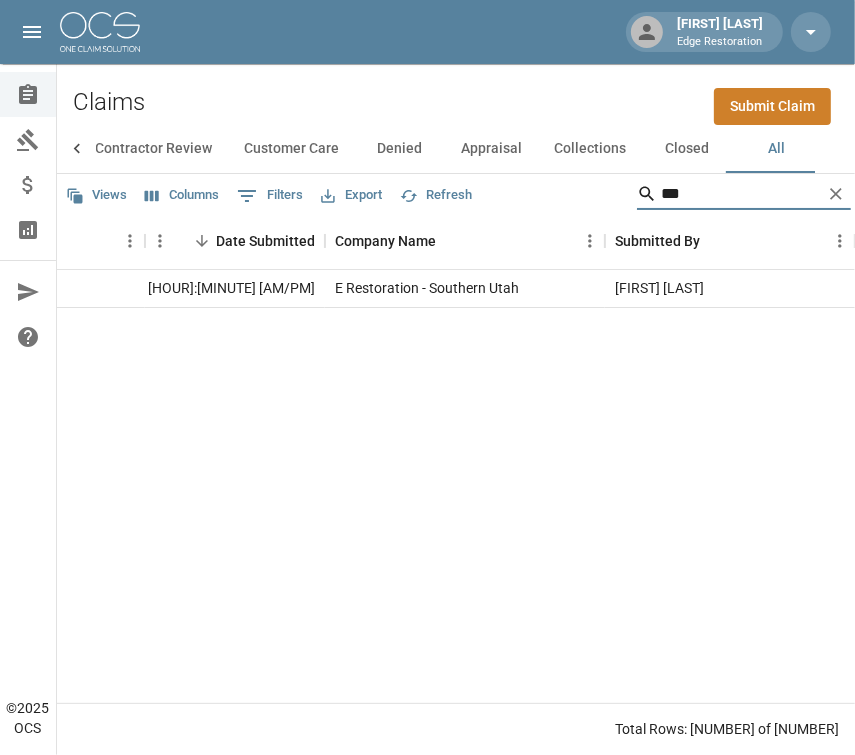 type on "***" 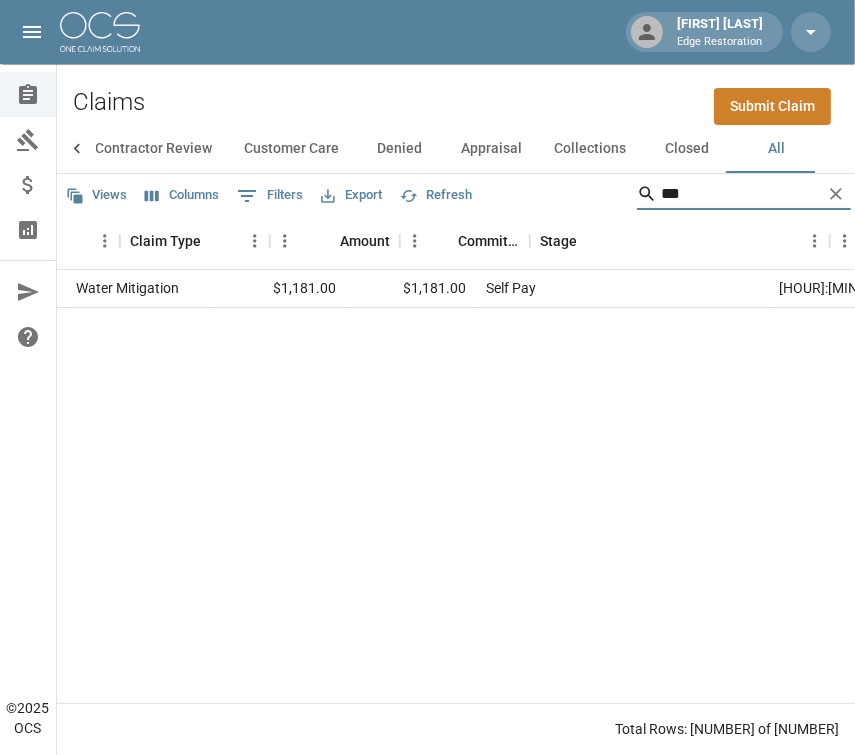 scroll, scrollTop: 0, scrollLeft: 350, axis: horizontal 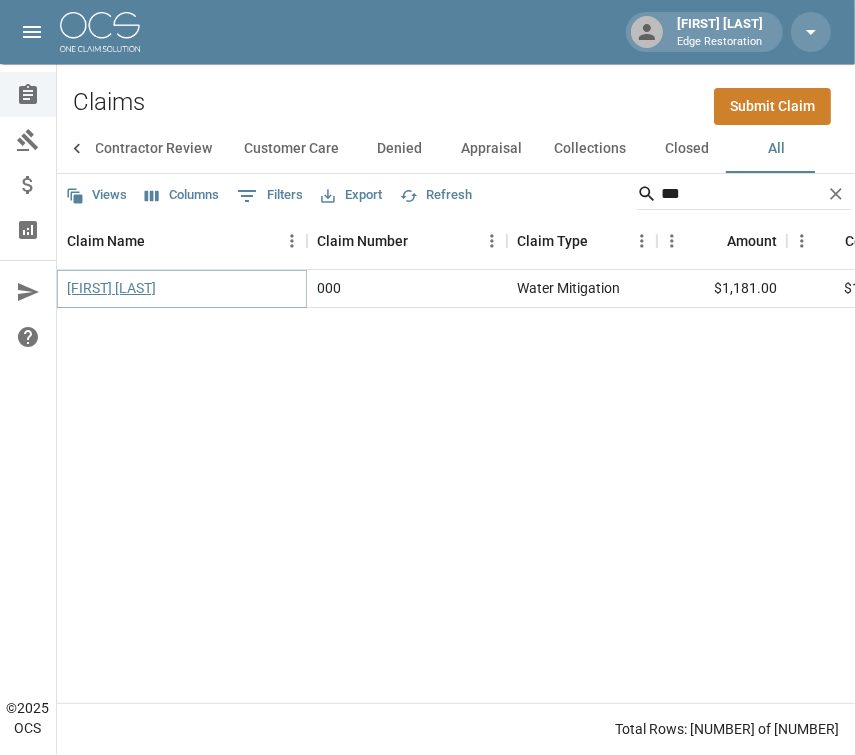 click on "[FIRST] [LAST]" at bounding box center [111, 288] 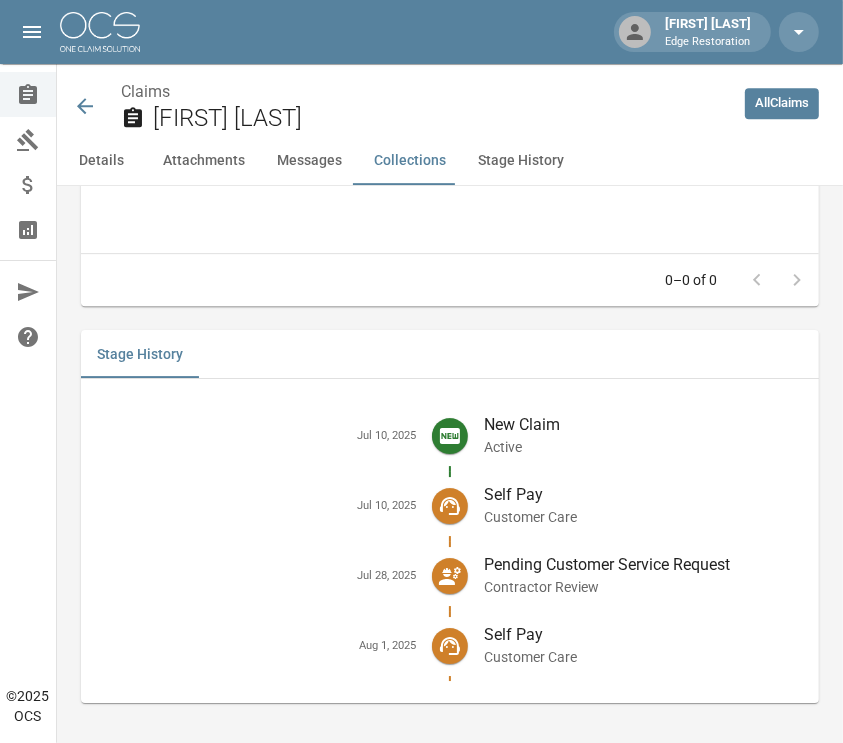 scroll, scrollTop: 3373, scrollLeft: 0, axis: vertical 